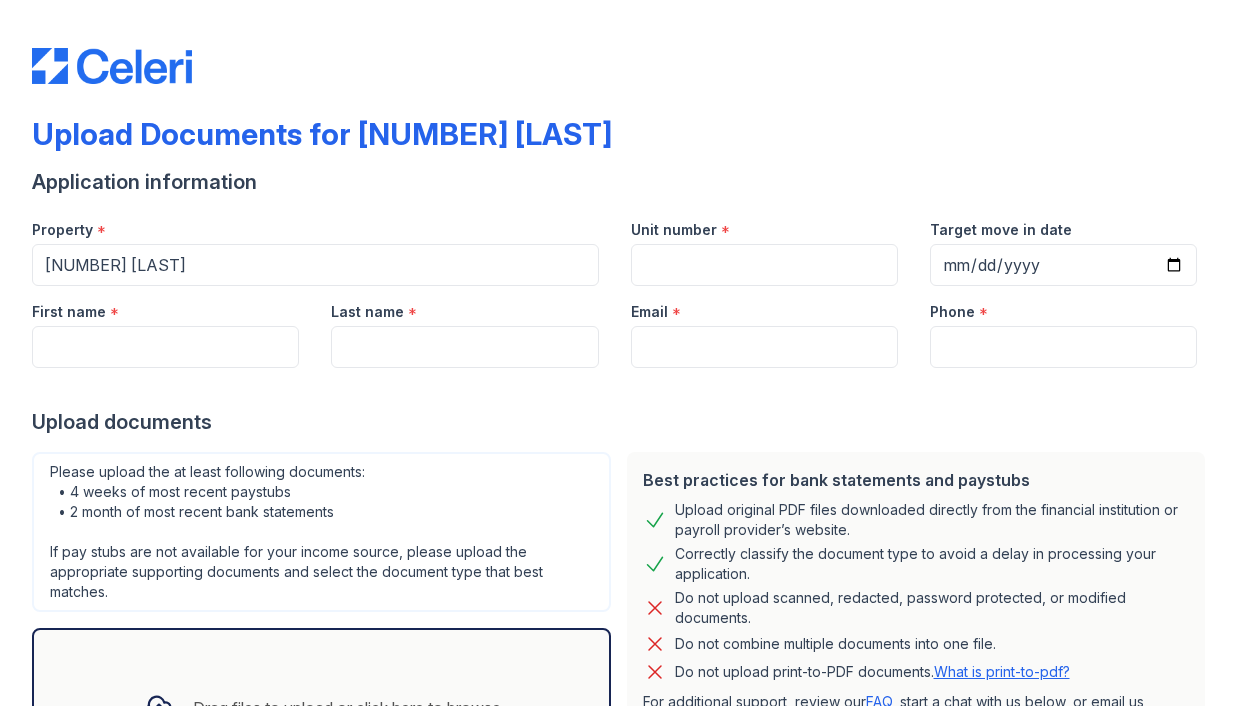 scroll, scrollTop: 0, scrollLeft: 0, axis: both 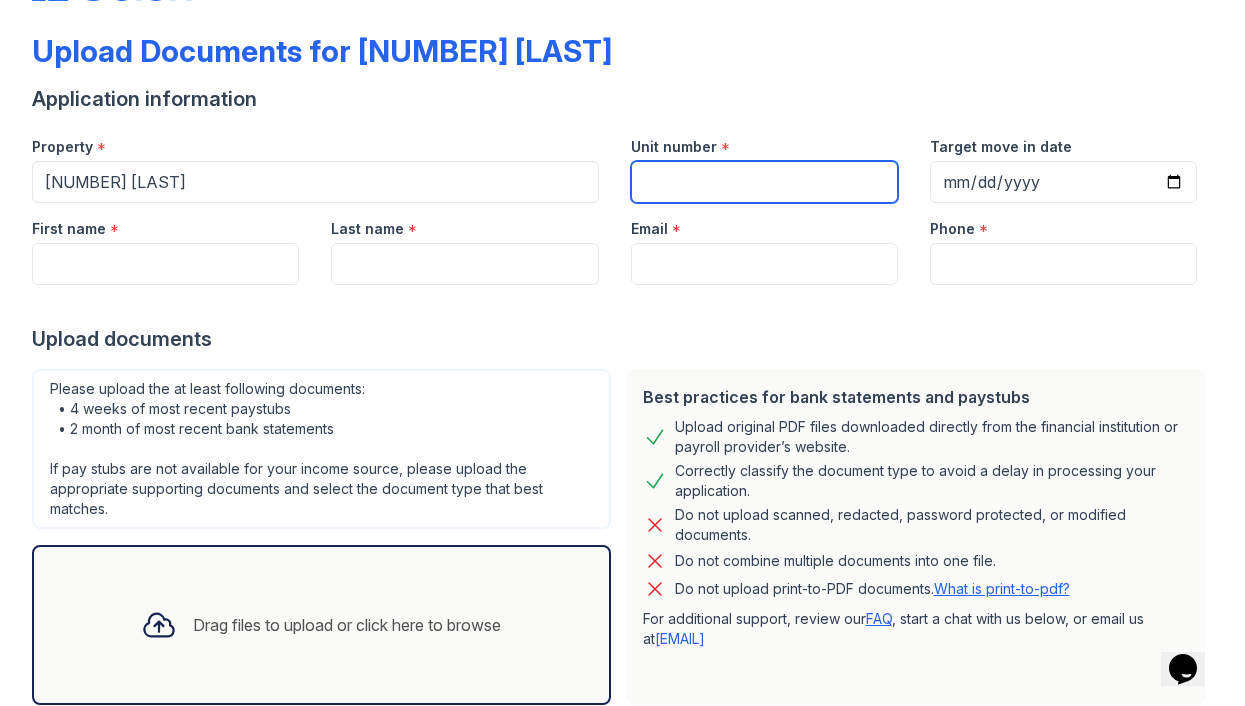 click on "Unit number" at bounding box center [764, 182] 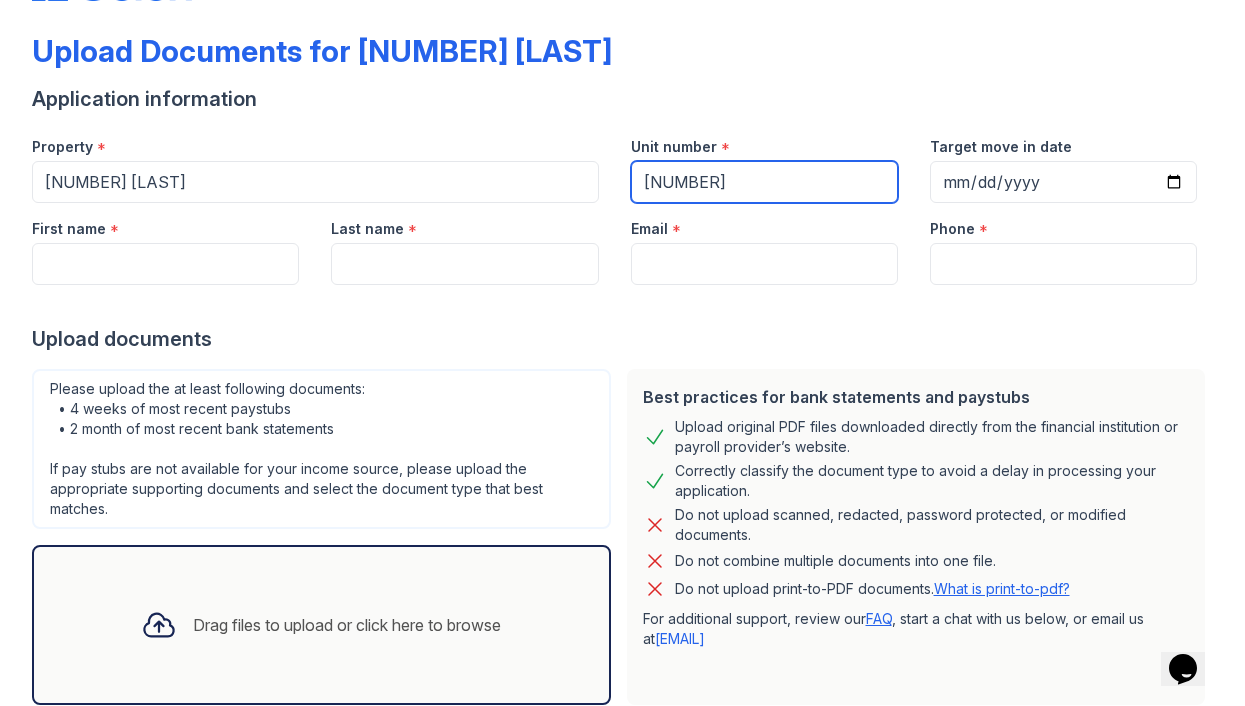 type on "[NUMBER]" 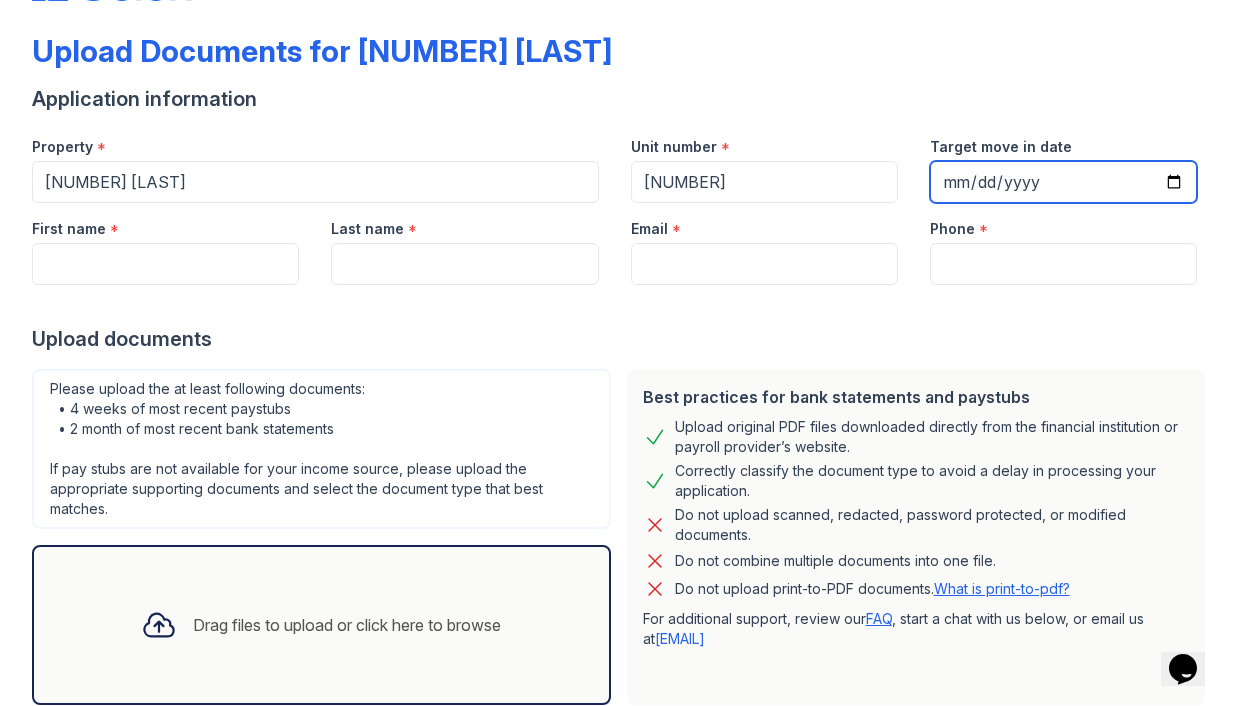 click on "Target move in date" at bounding box center [1063, 182] 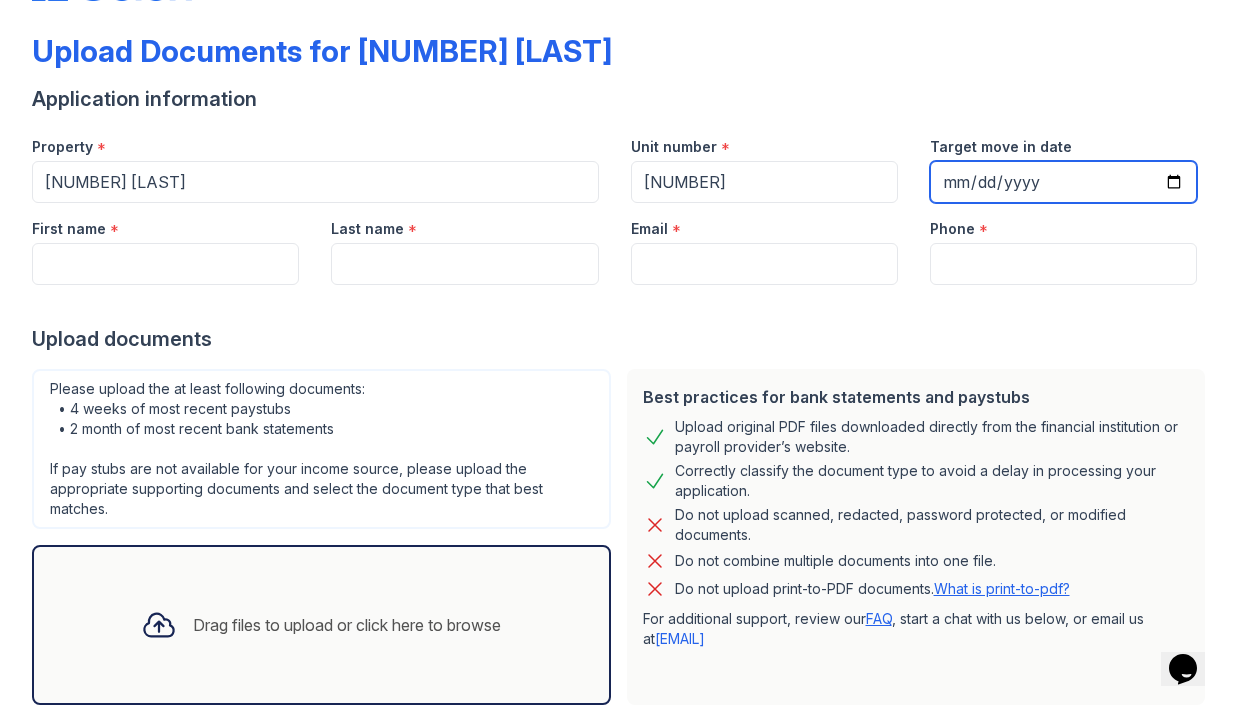type on "[DATE]" 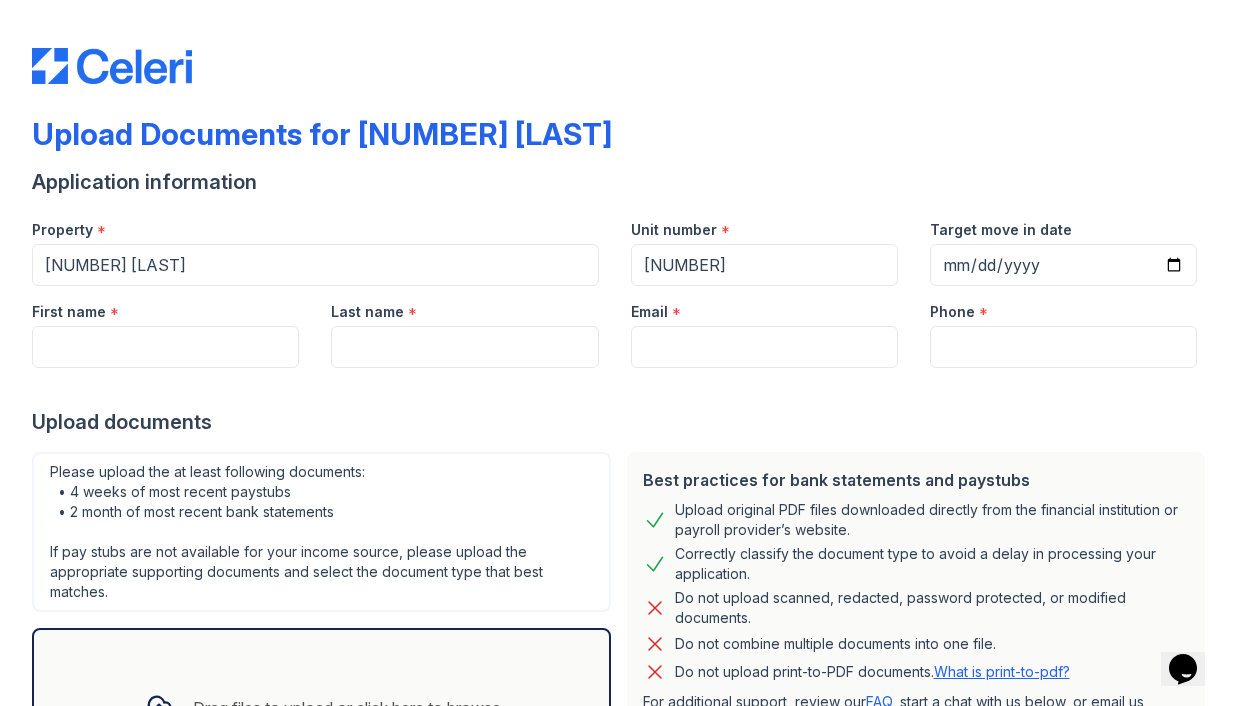 click on "First name
*" at bounding box center (764, 224) 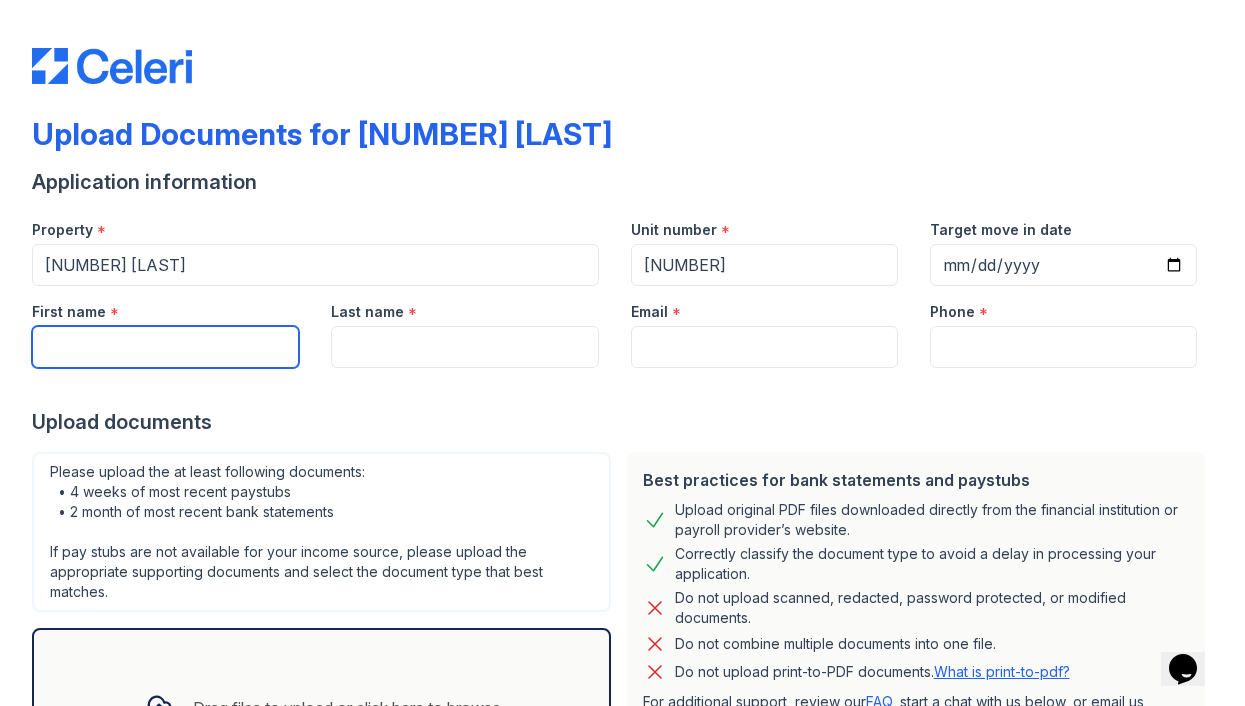 click on "First name" at bounding box center [165, 347] 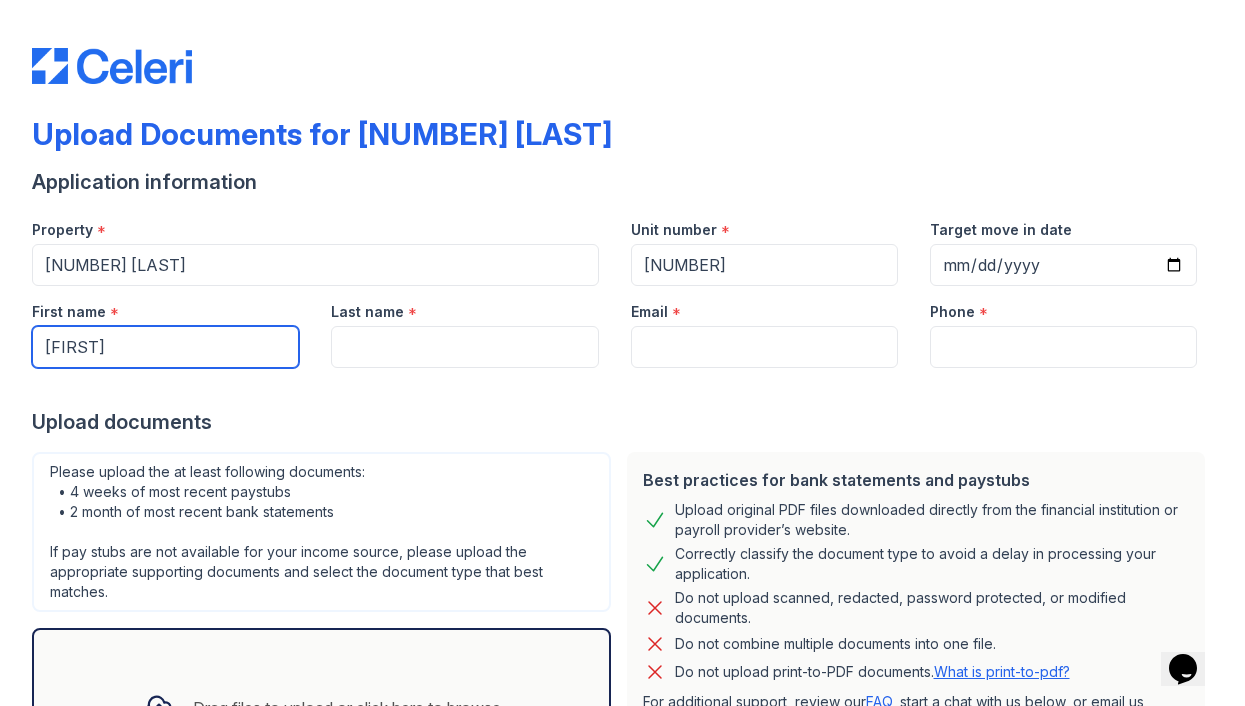 type on "[FIRST]" 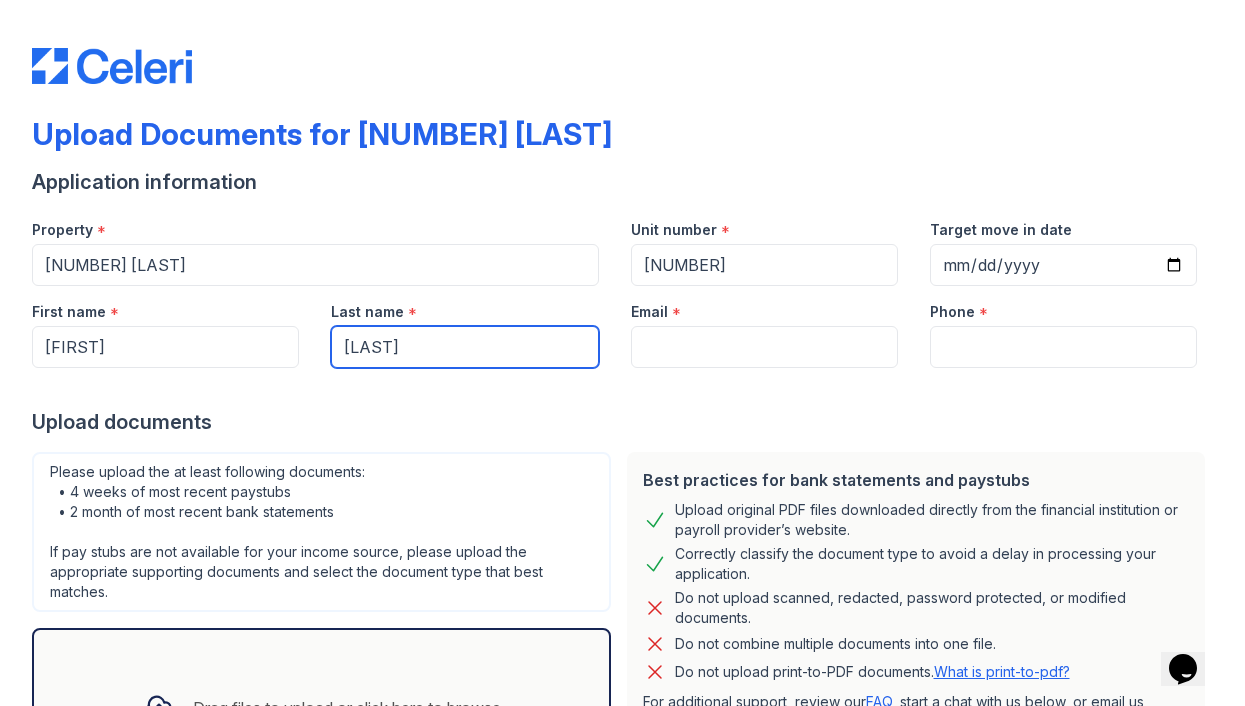 type on "[LAST]" 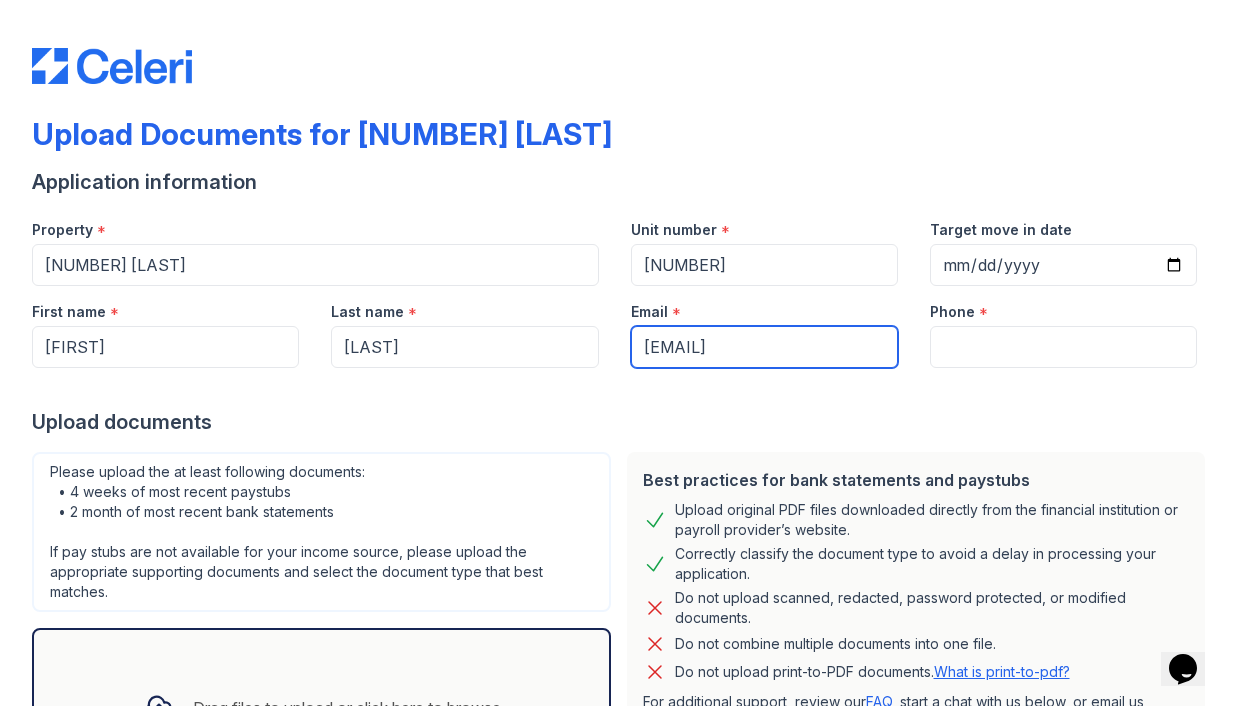 type on "[EMAIL]" 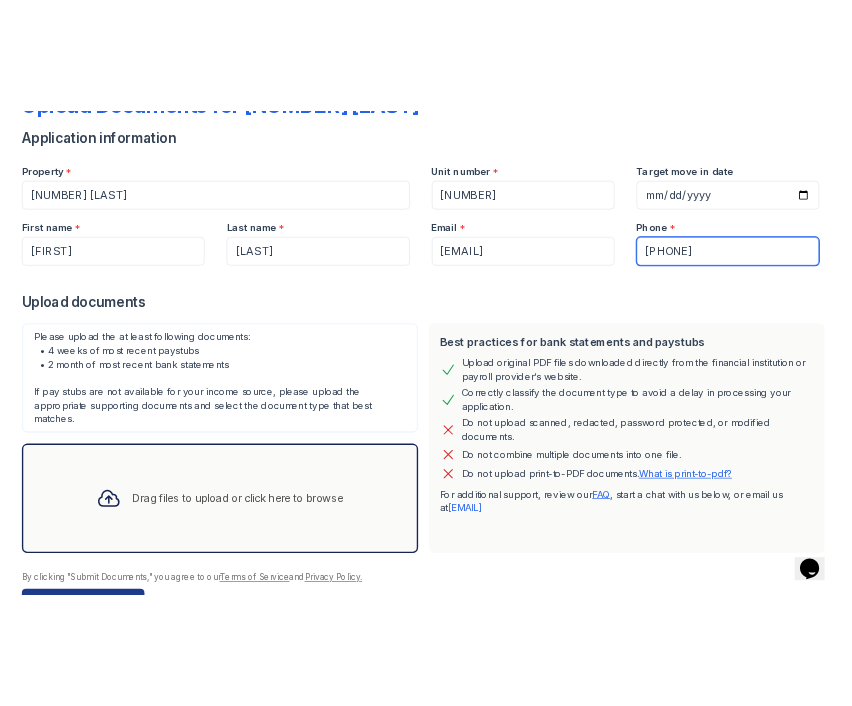 scroll, scrollTop: 206, scrollLeft: 0, axis: vertical 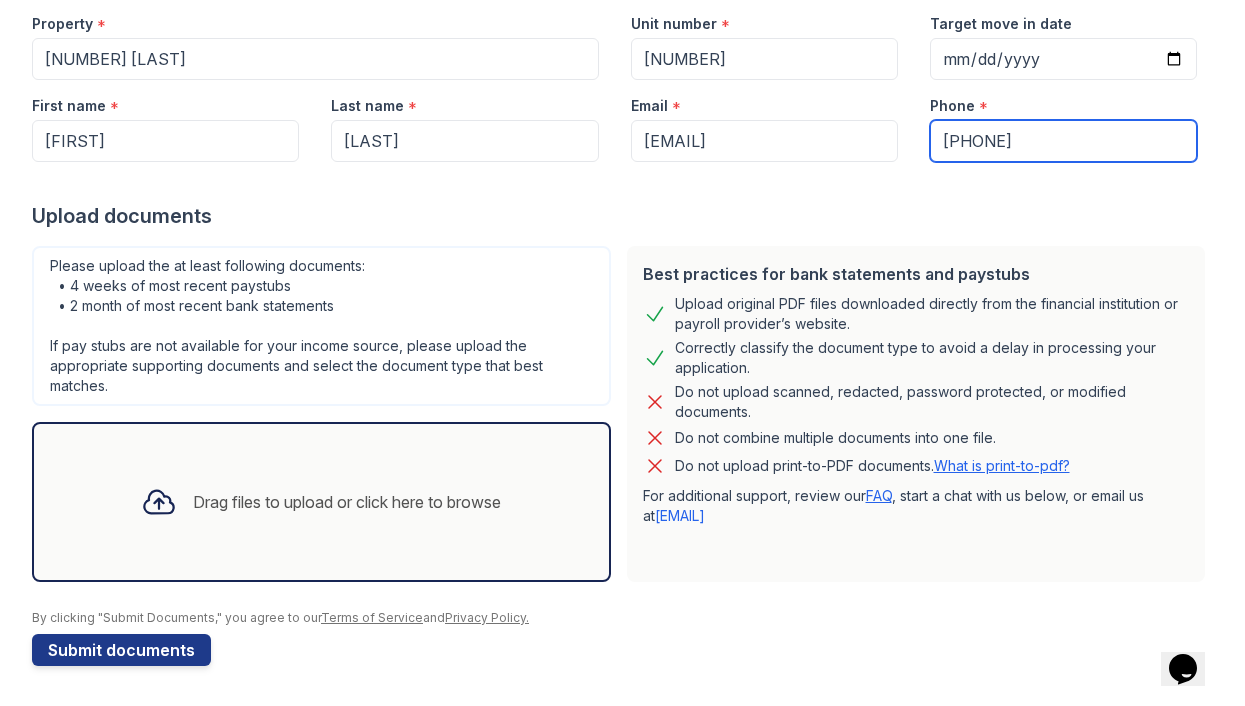 type on "[PHONE]" 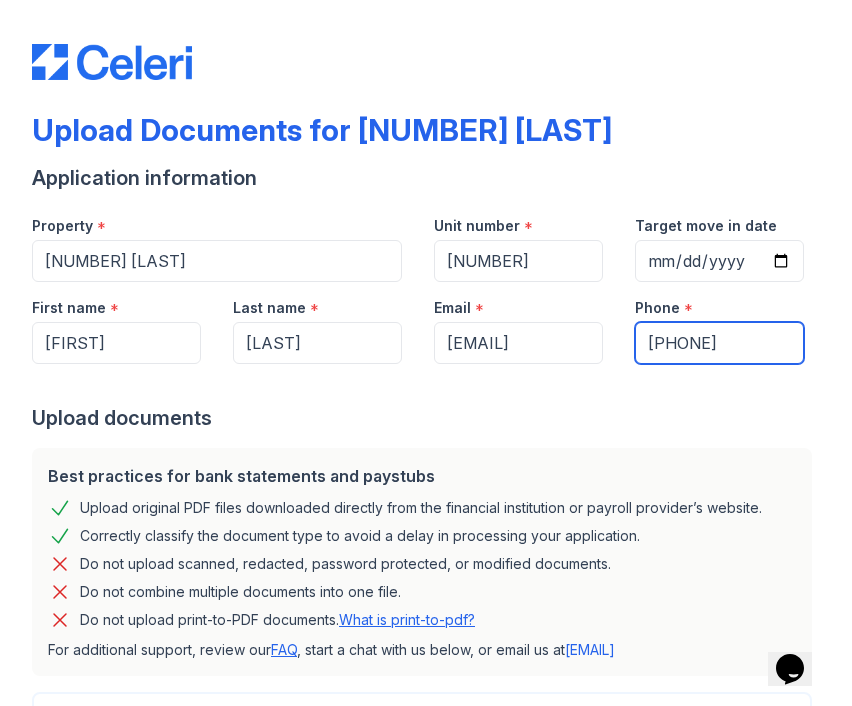 scroll, scrollTop: 0, scrollLeft: 0, axis: both 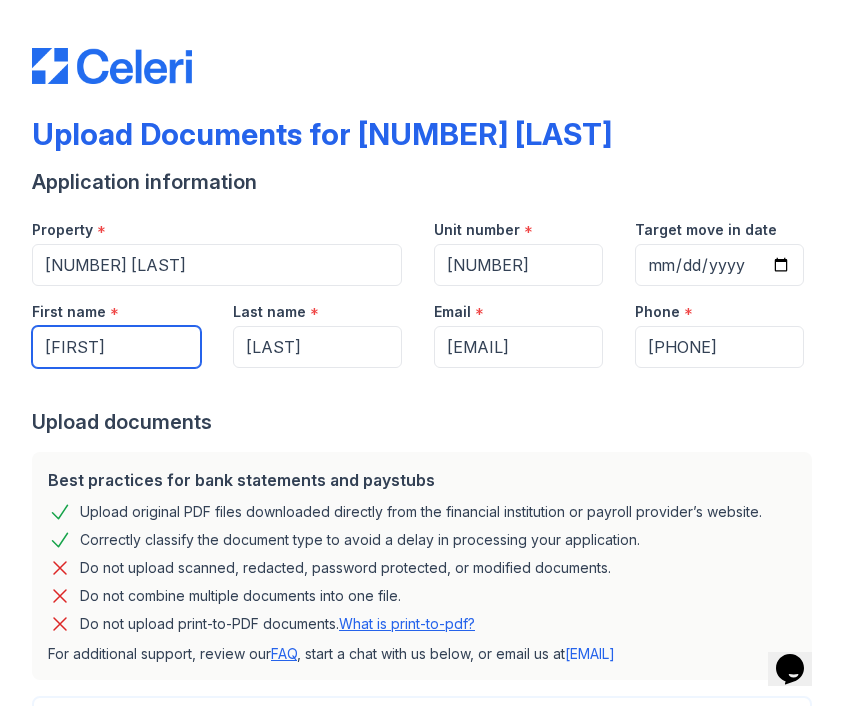 click on "[FIRST]" at bounding box center (116, 347) 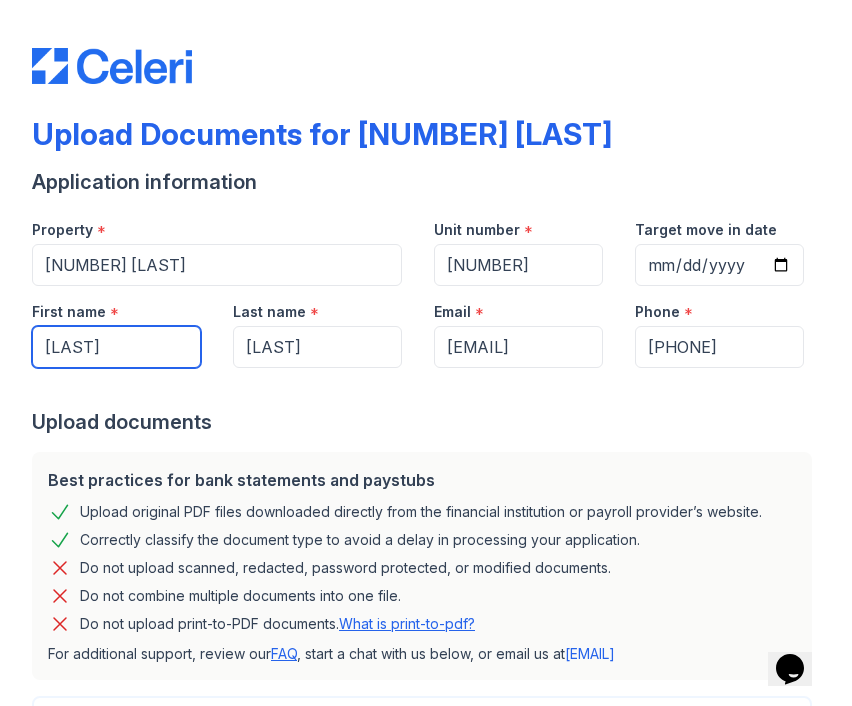 type on "[LAST]" 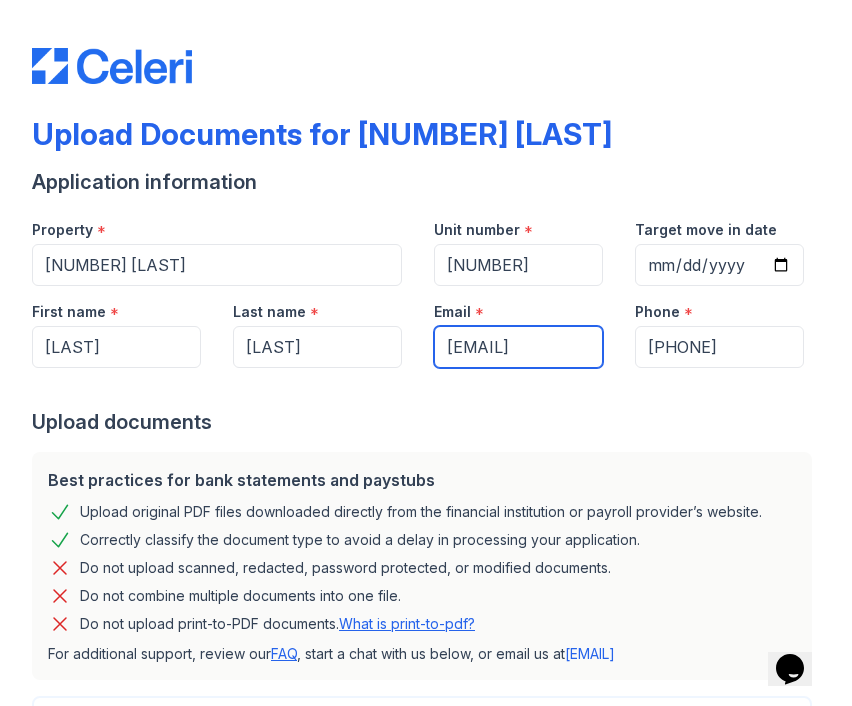 click on "[EMAIL]" at bounding box center [518, 347] 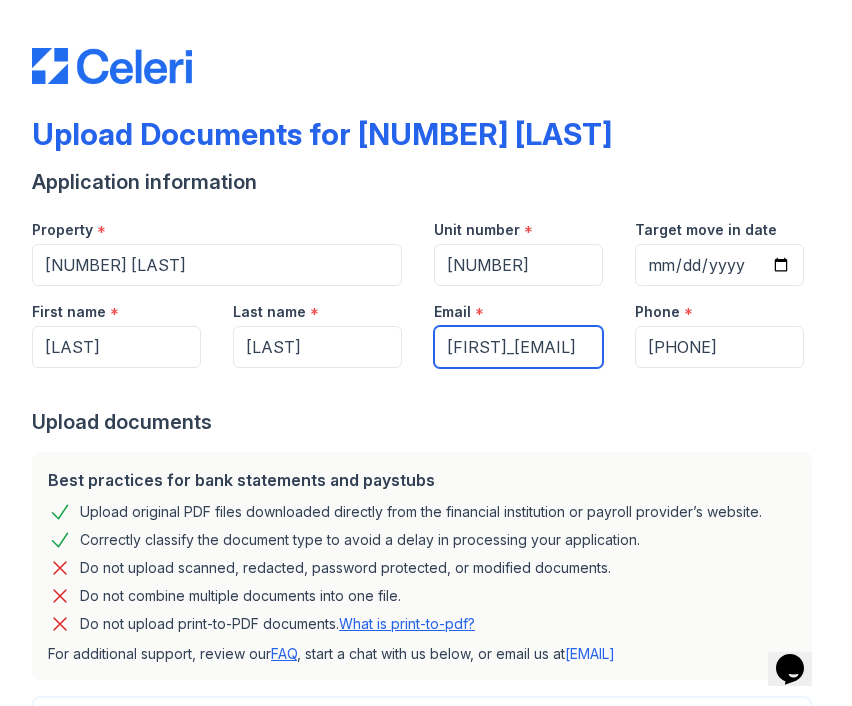 scroll, scrollTop: 0, scrollLeft: 36, axis: horizontal 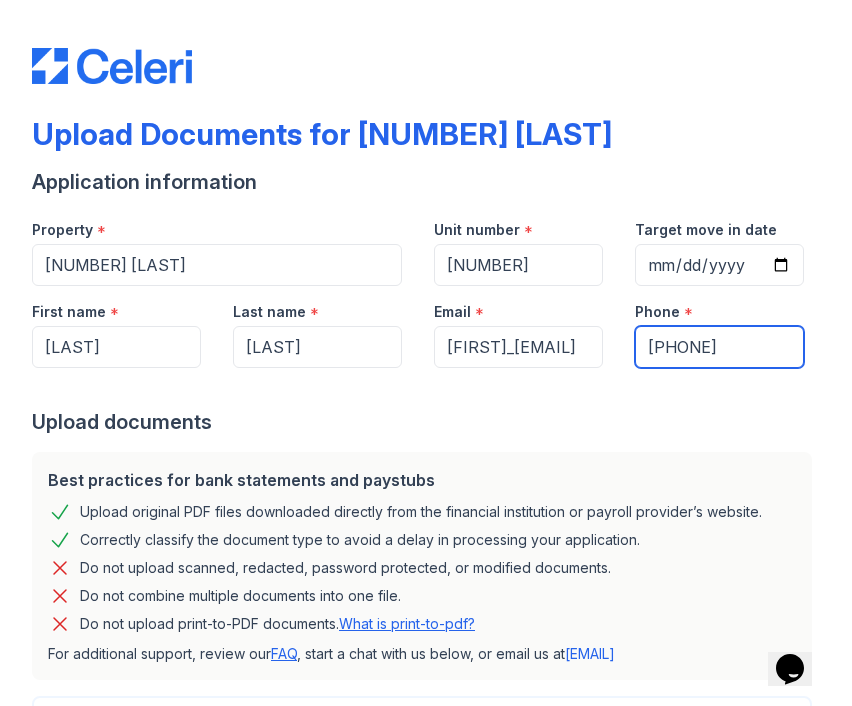 click on "[PHONE]" at bounding box center (719, 347) 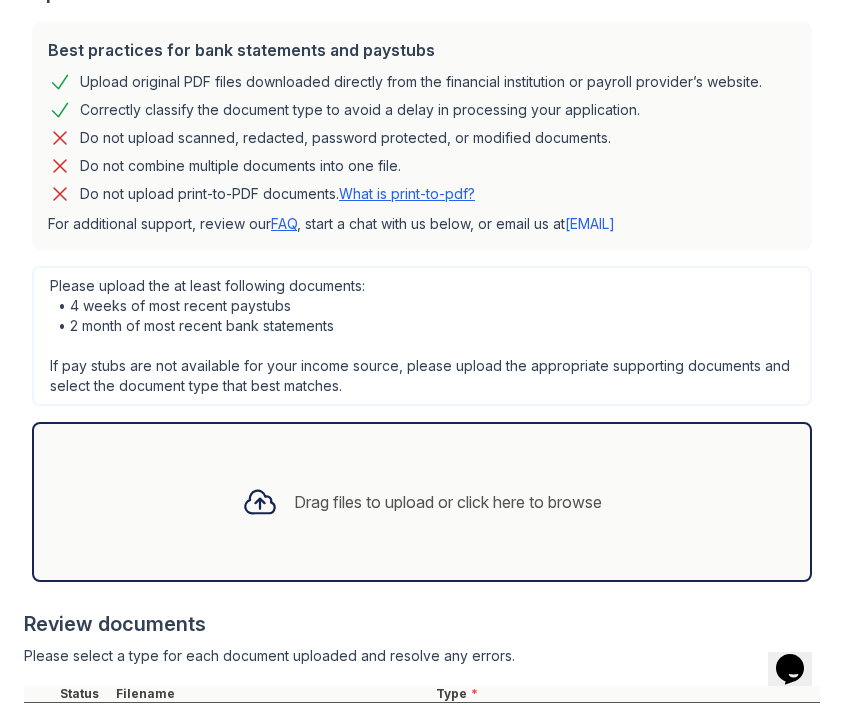 scroll, scrollTop: 636, scrollLeft: 0, axis: vertical 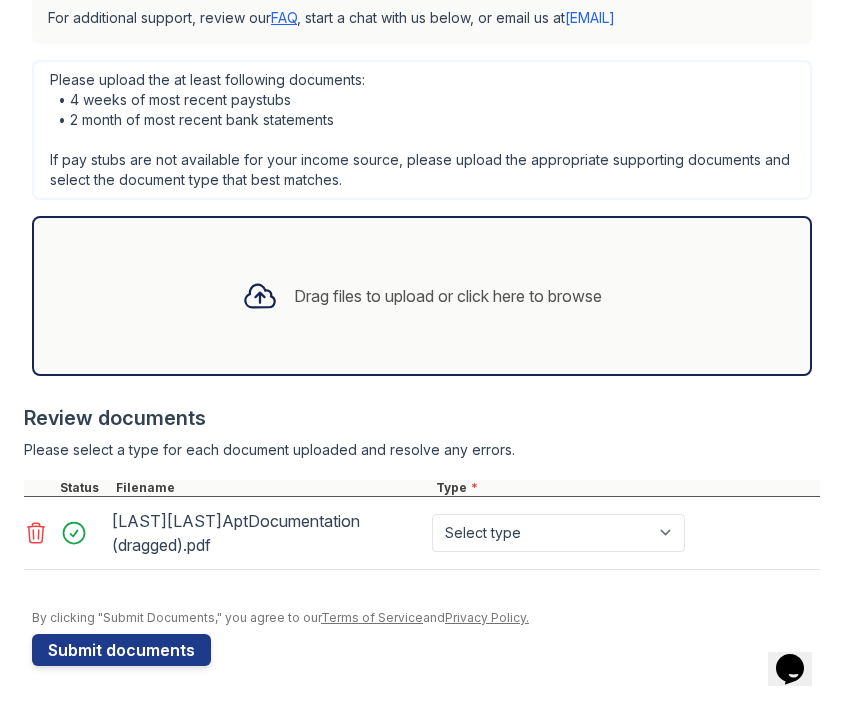 type on "[PHONE]" 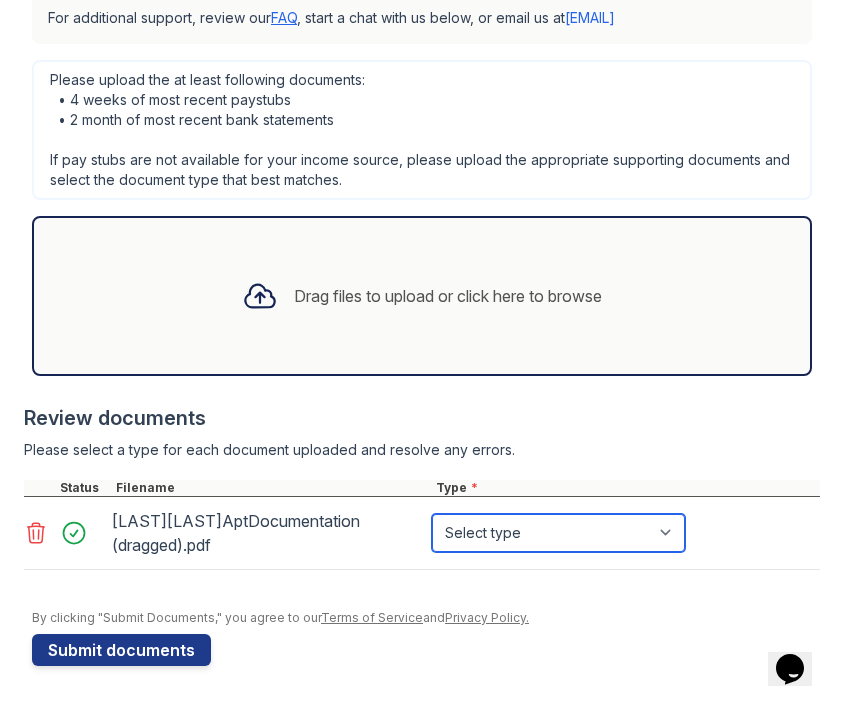 click on "Select type
Paystub
Bank Statement
Offer Letter
Tax Documents
Benefit Award Letter
Investment Account Statement
Other" at bounding box center (558, 533) 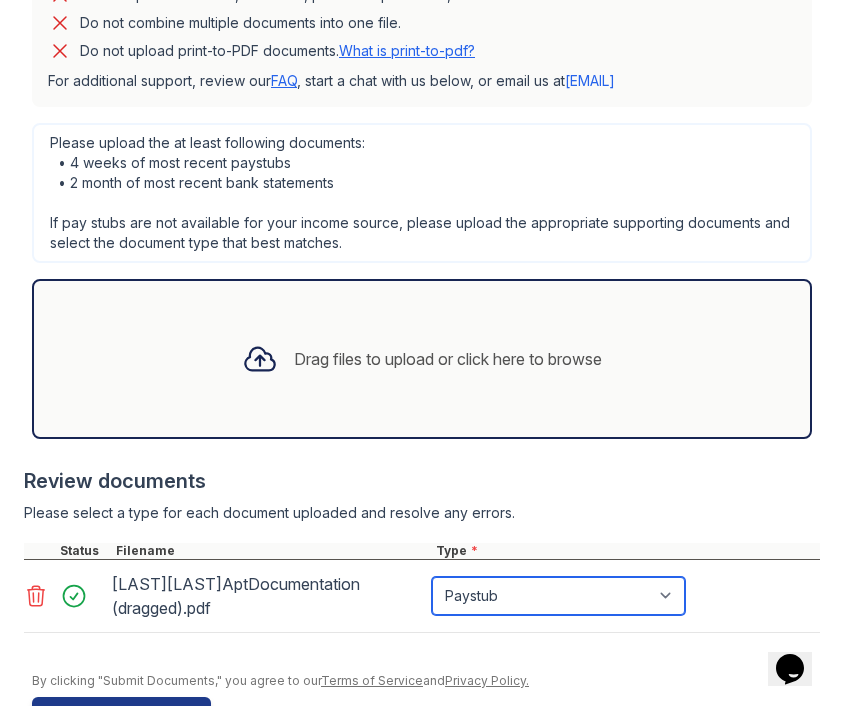 scroll, scrollTop: 569, scrollLeft: 0, axis: vertical 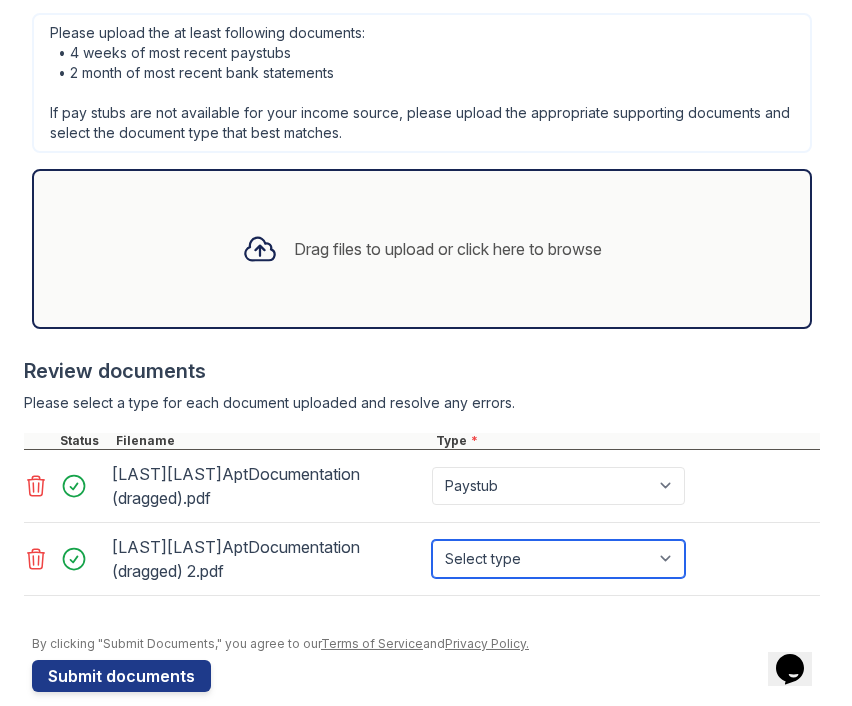 click on "Select type
Paystub
Bank Statement
Offer Letter
Tax Documents
Benefit Award Letter
Investment Account Statement
Other" at bounding box center [558, 559] 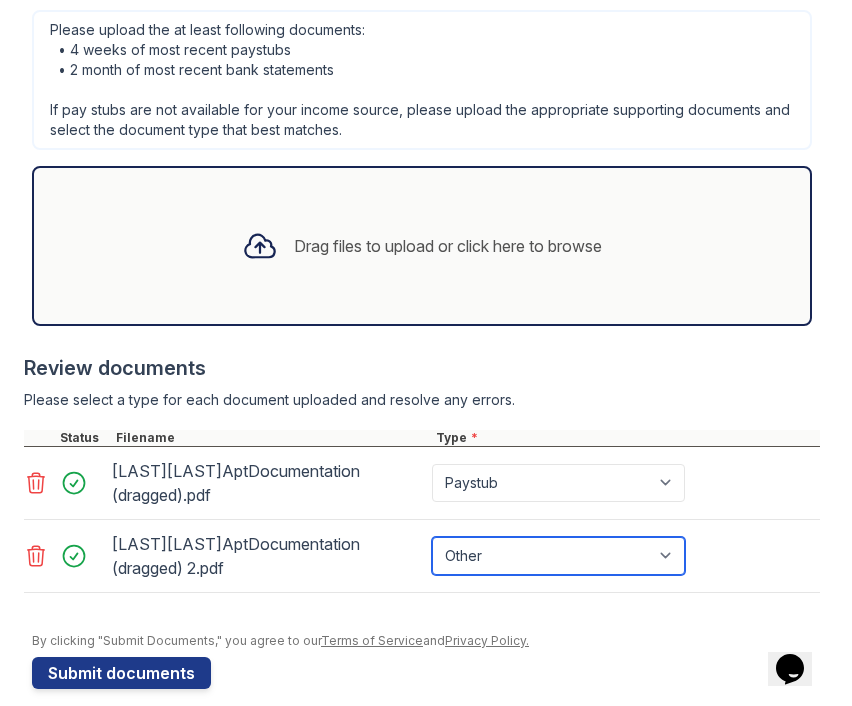 scroll, scrollTop: 676, scrollLeft: 0, axis: vertical 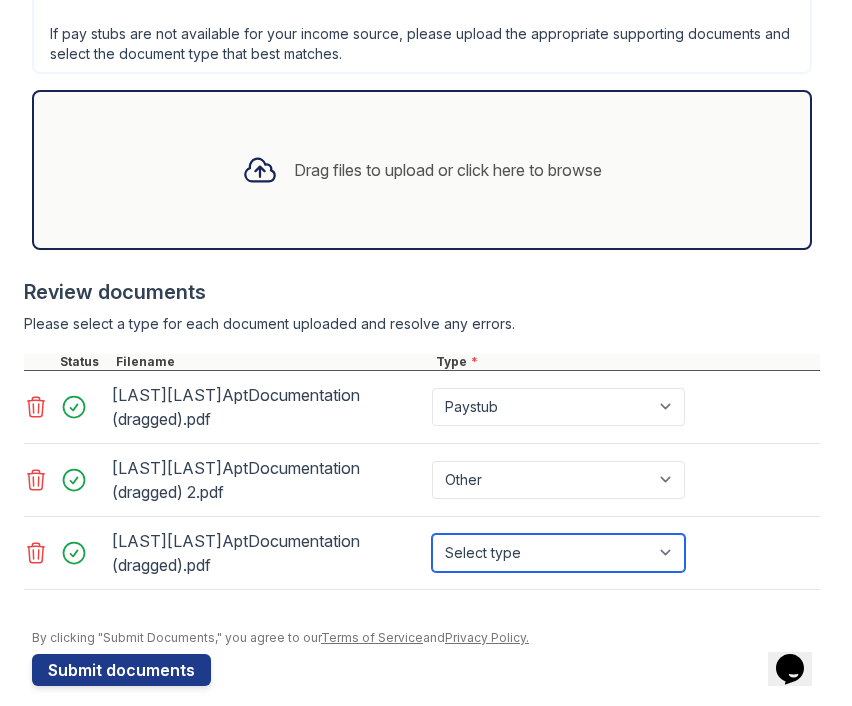 click on "Select type
Paystub
Bank Statement
Offer Letter
Tax Documents
Benefit Award Letter
Investment Account Statement
Other" at bounding box center (558, 553) 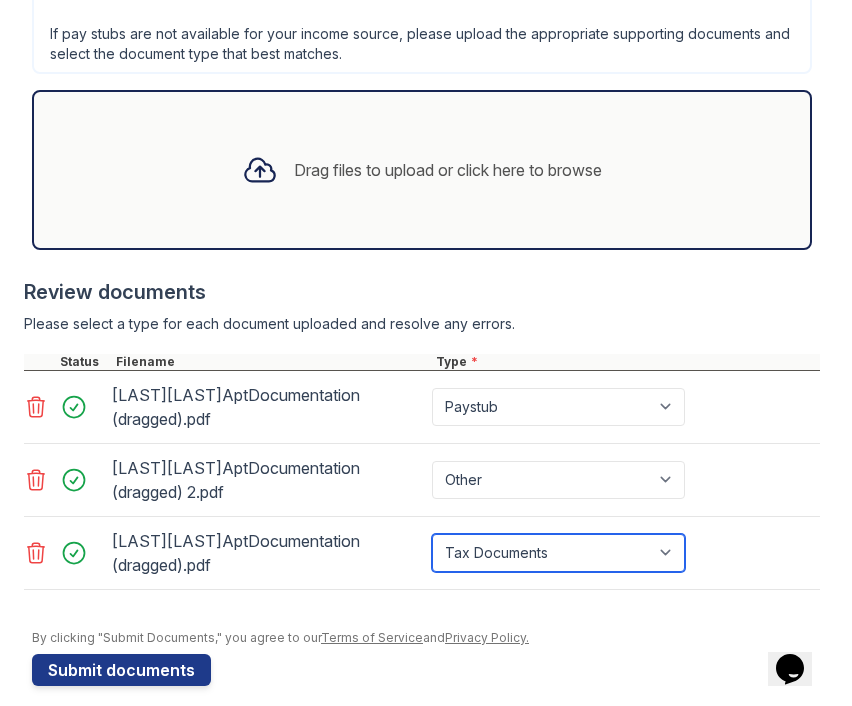 scroll, scrollTop: 782, scrollLeft: 0, axis: vertical 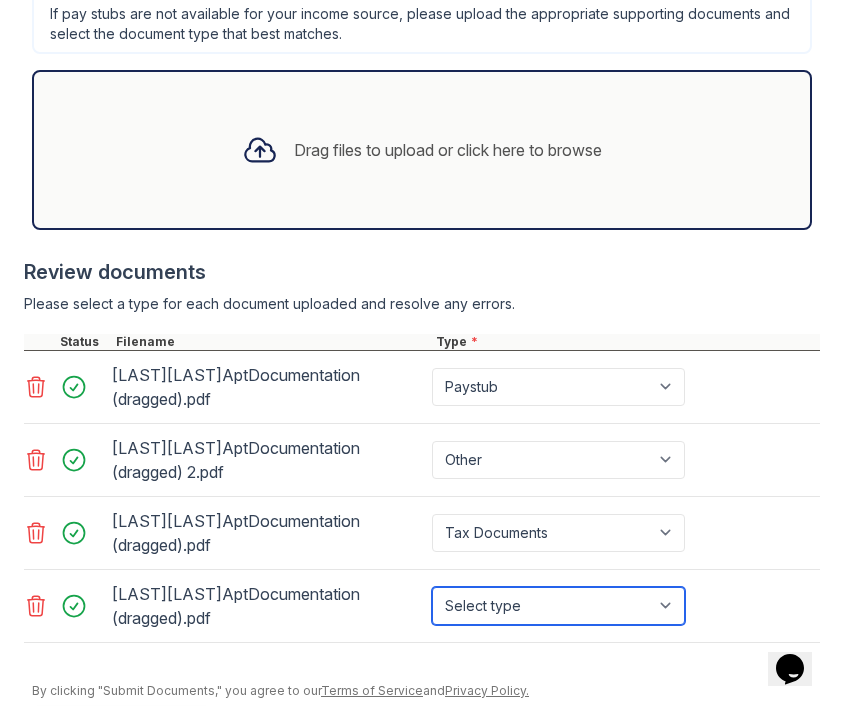 click on "Select type
Paystub
Bank Statement
Offer Letter
Tax Documents
Benefit Award Letter
Investment Account Statement
Other" at bounding box center (558, 606) 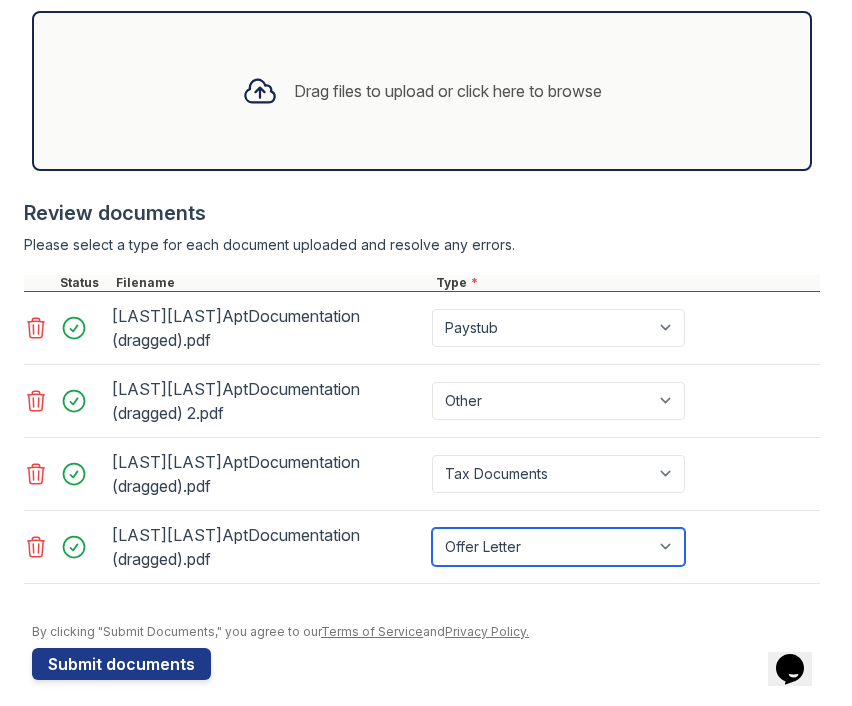 scroll, scrollTop: 855, scrollLeft: 0, axis: vertical 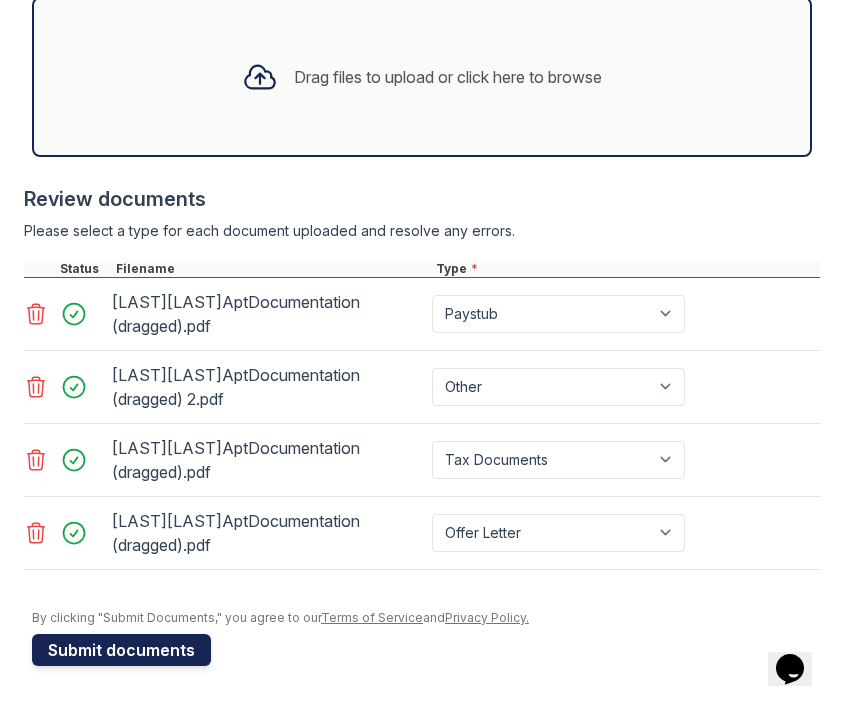 click on "Submit documents" at bounding box center (121, 650) 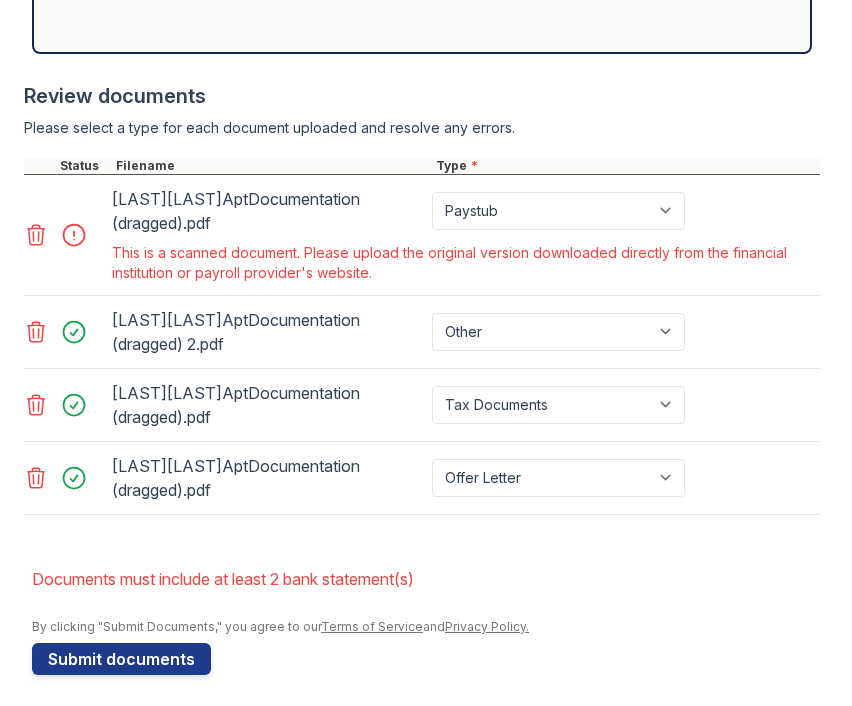 scroll, scrollTop: 1002, scrollLeft: 0, axis: vertical 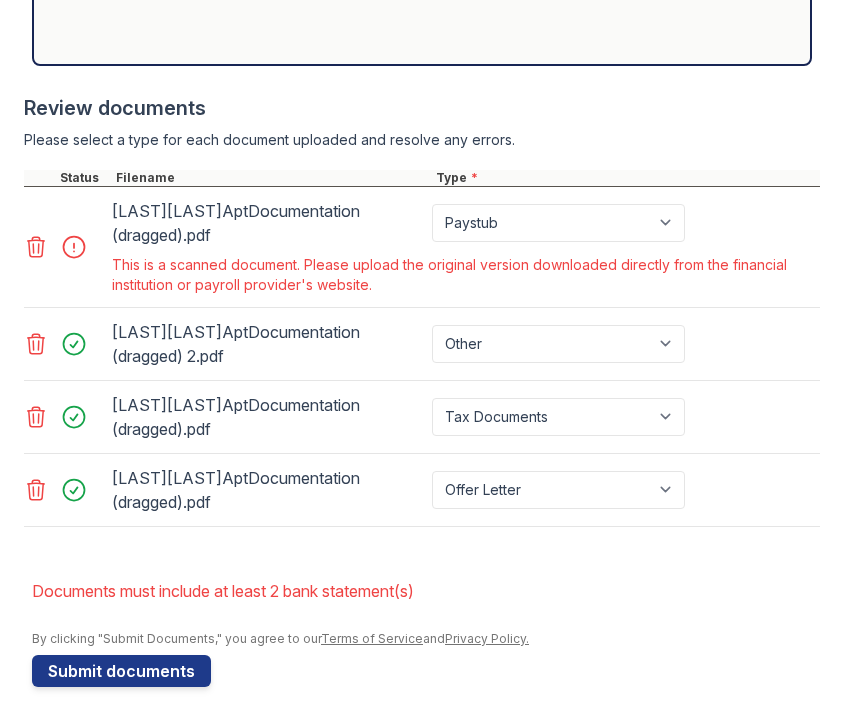 click on "This is a scanned document. Please upload the original version downloaded directly from the financial institution or payroll provider's website." at bounding box center [464, 275] 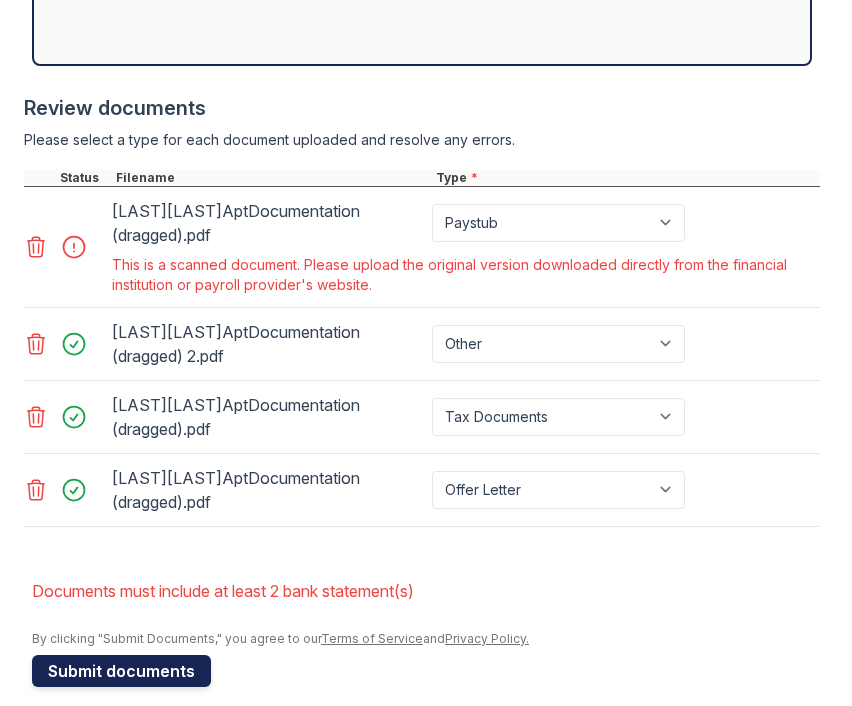 click on "Submit documents" at bounding box center [121, 671] 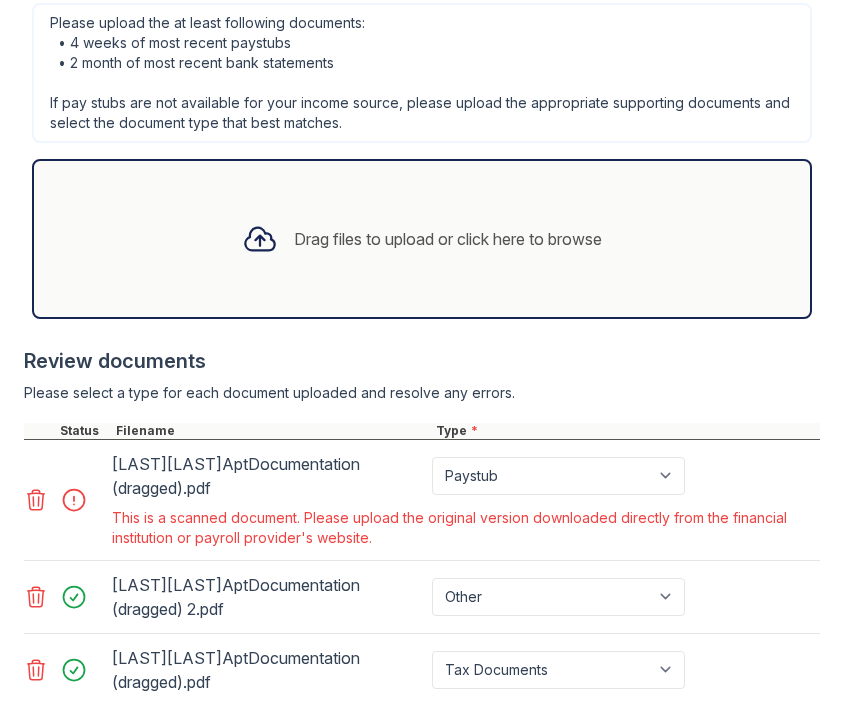 scroll, scrollTop: 822, scrollLeft: 0, axis: vertical 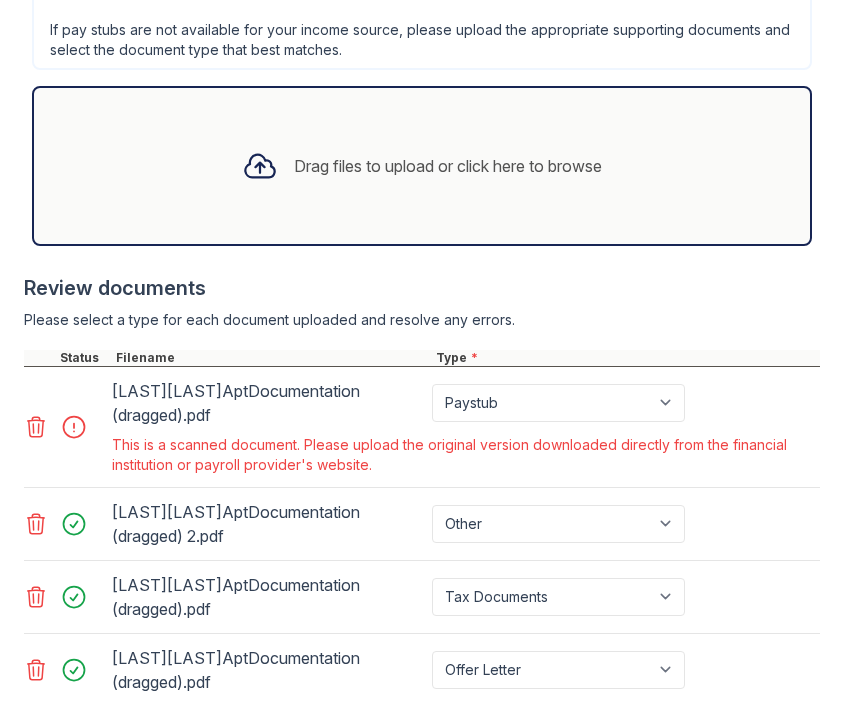 click at bounding box center (36, 427) 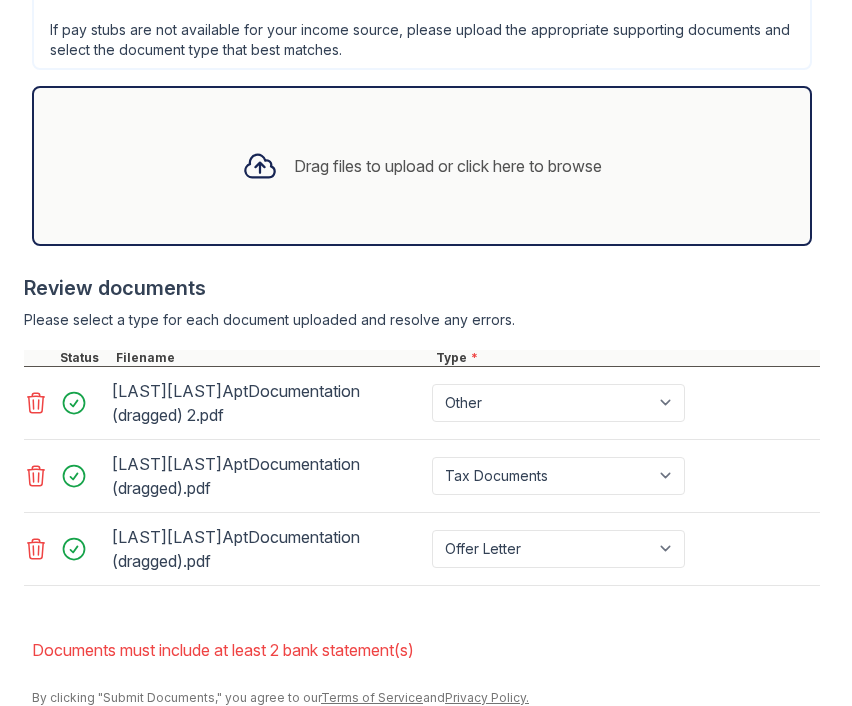 scroll, scrollTop: 902, scrollLeft: 0, axis: vertical 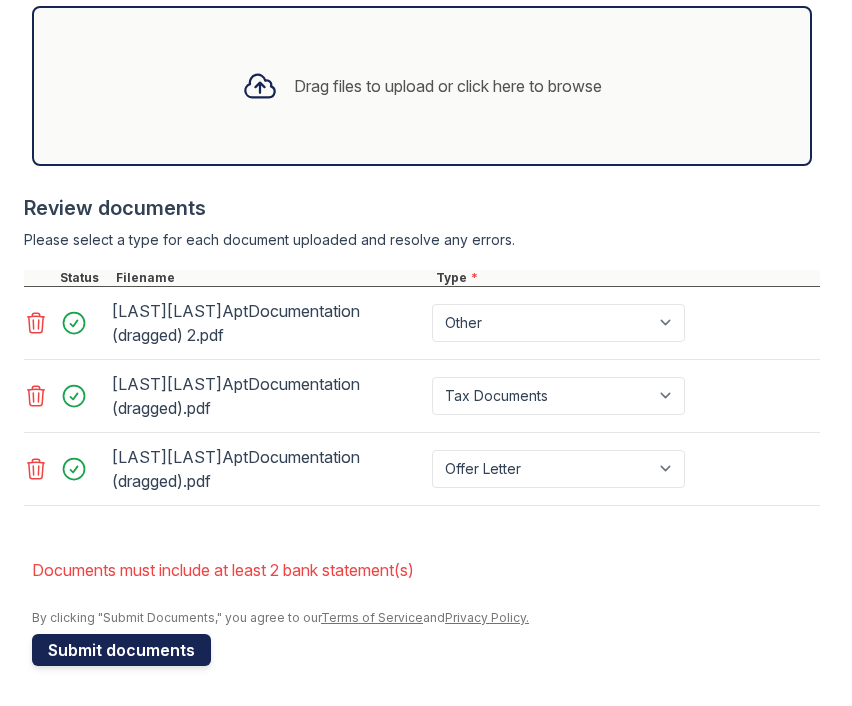 click on "Submit documents" at bounding box center [121, 650] 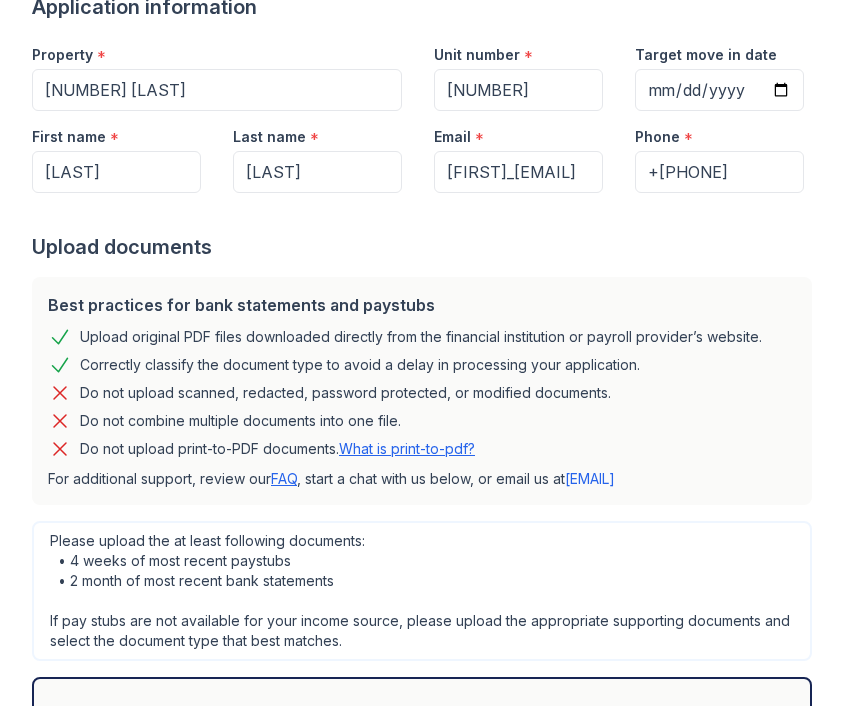 scroll, scrollTop: 0, scrollLeft: 0, axis: both 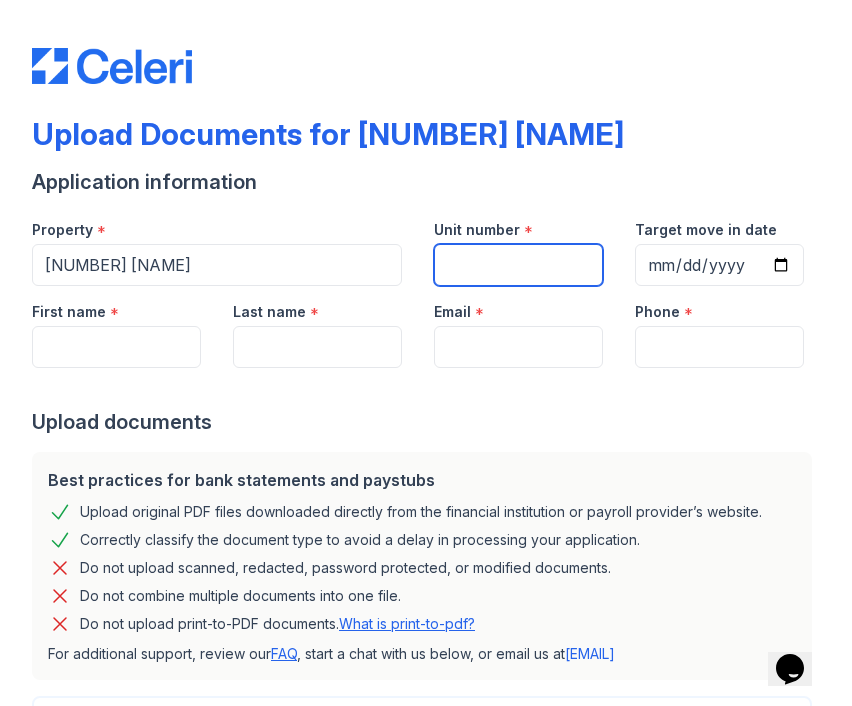 click on "Unit number" at bounding box center (518, 265) 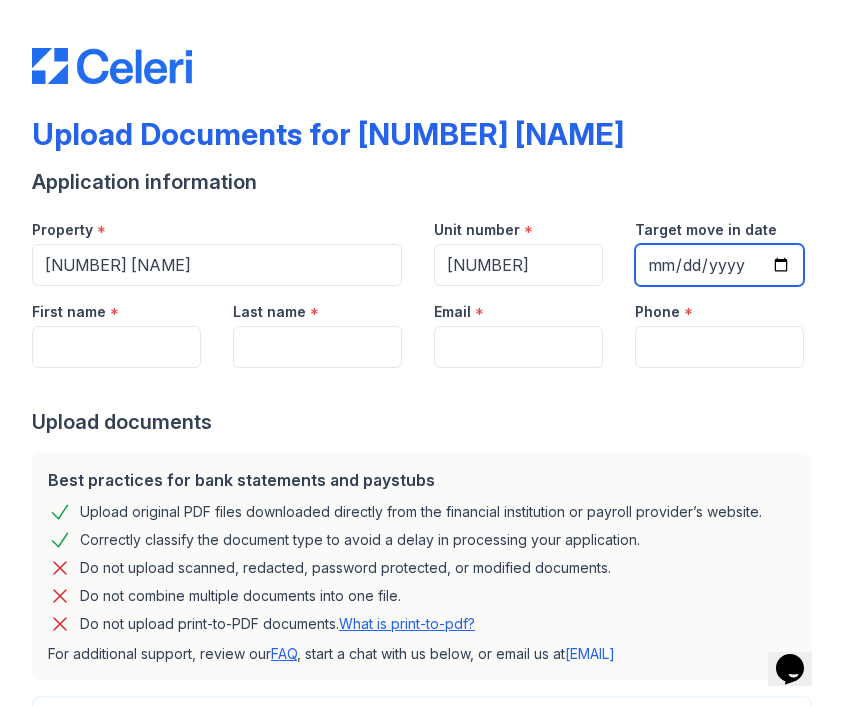 click on "Target move in date" at bounding box center [719, 265] 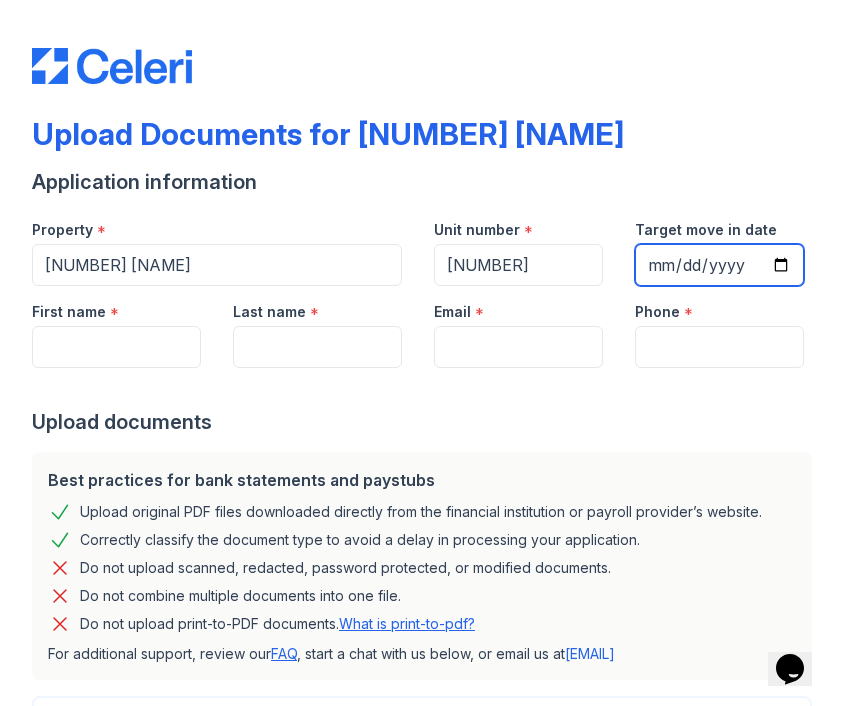 type on "[DATE]" 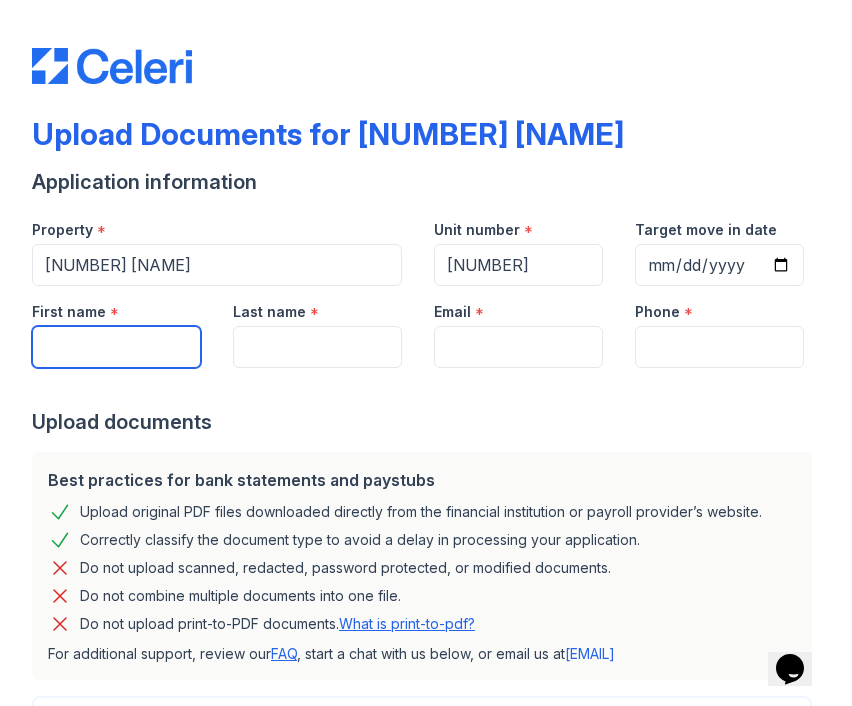 click on "First name" at bounding box center [116, 347] 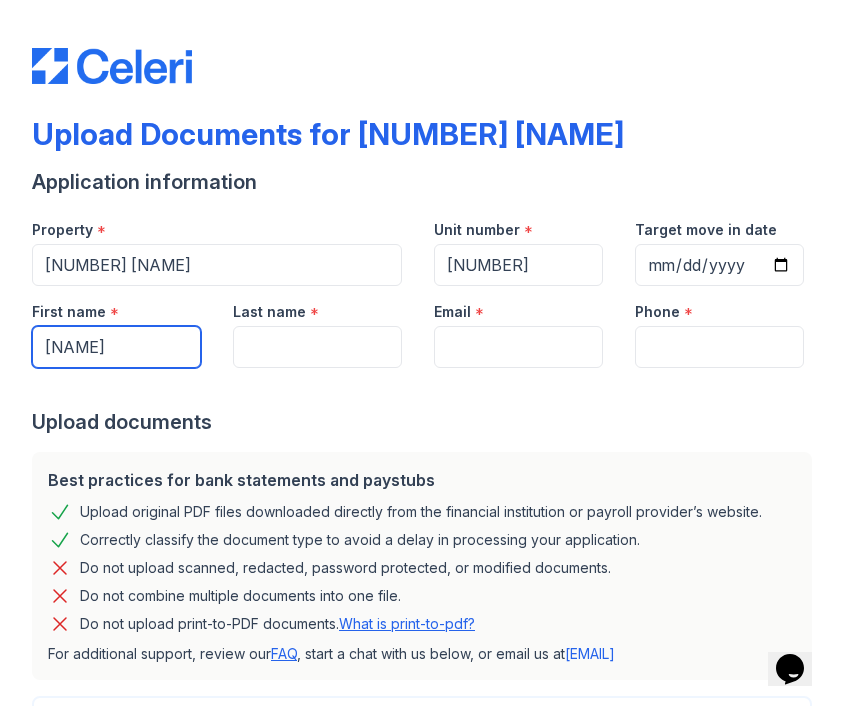 type on "[FIRST]" 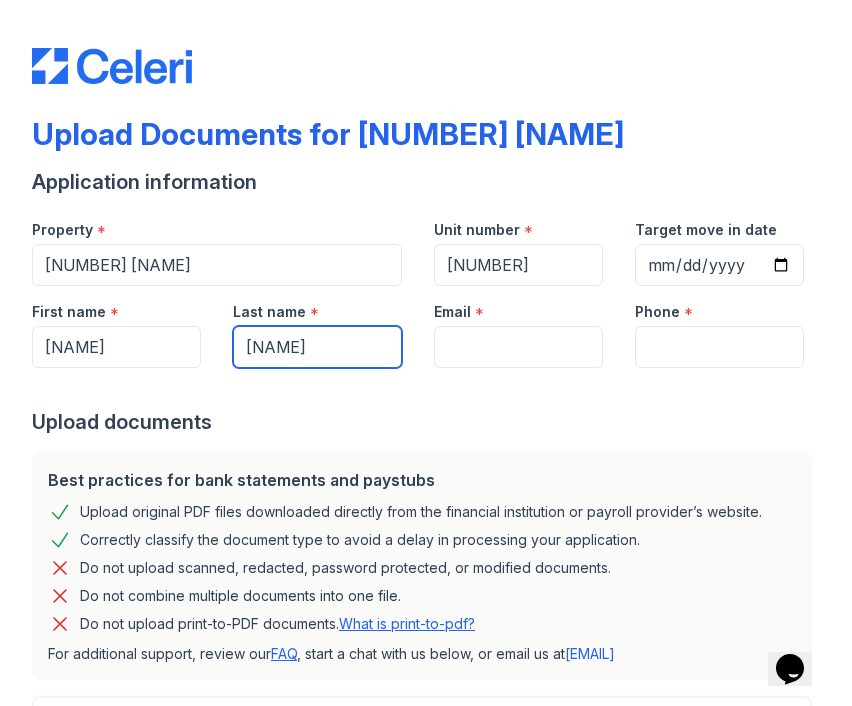 type on "[LAST]" 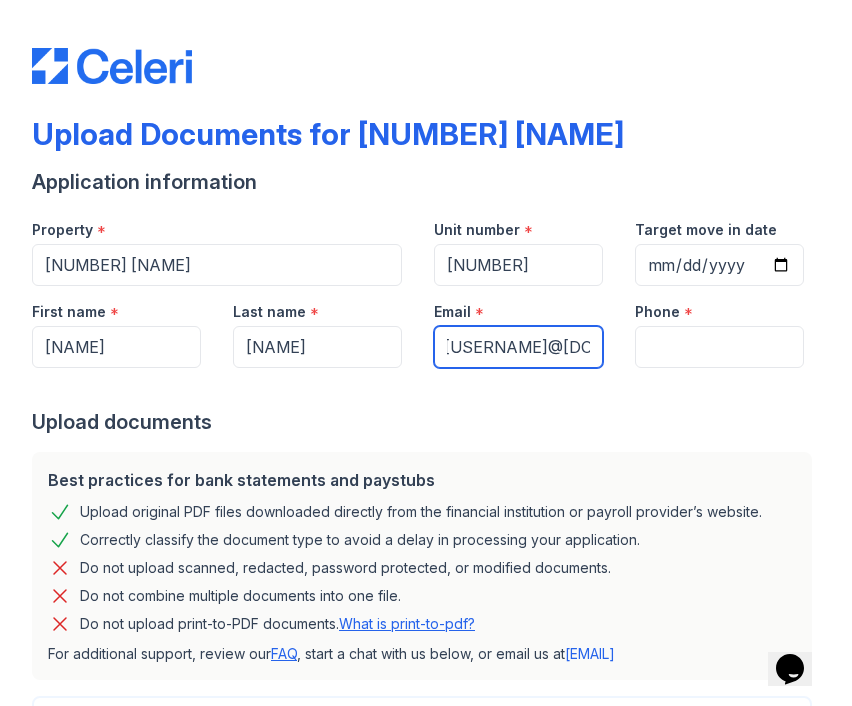 scroll, scrollTop: 0, scrollLeft: 0, axis: both 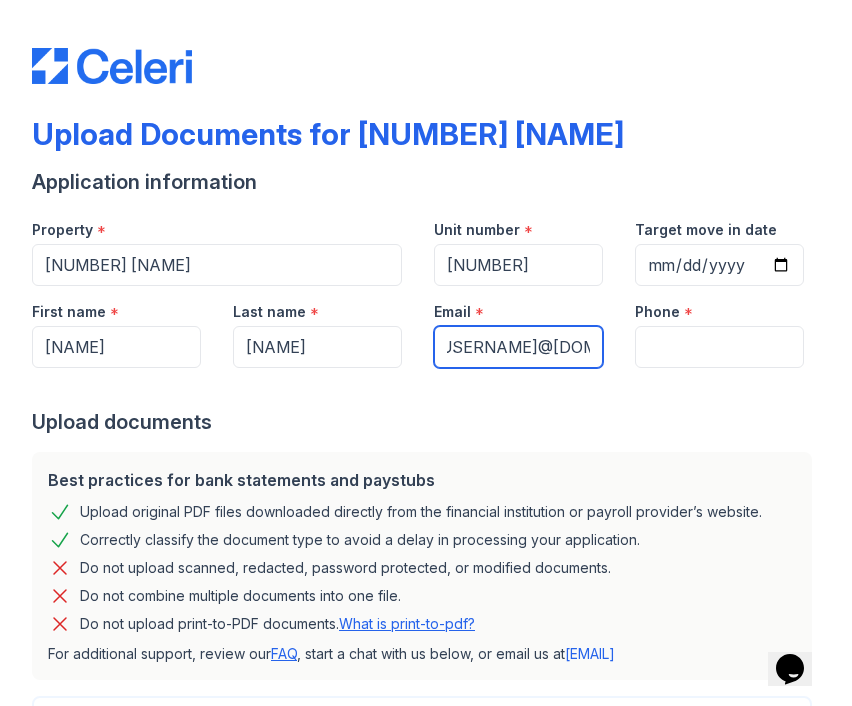 type on "[EMAIL]" 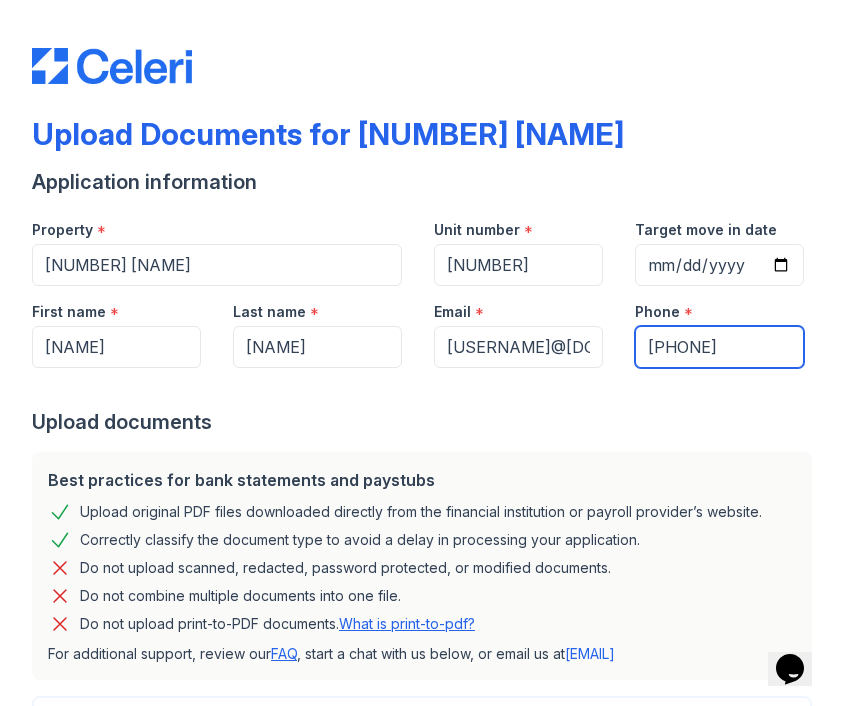 type on "[PHONE]" 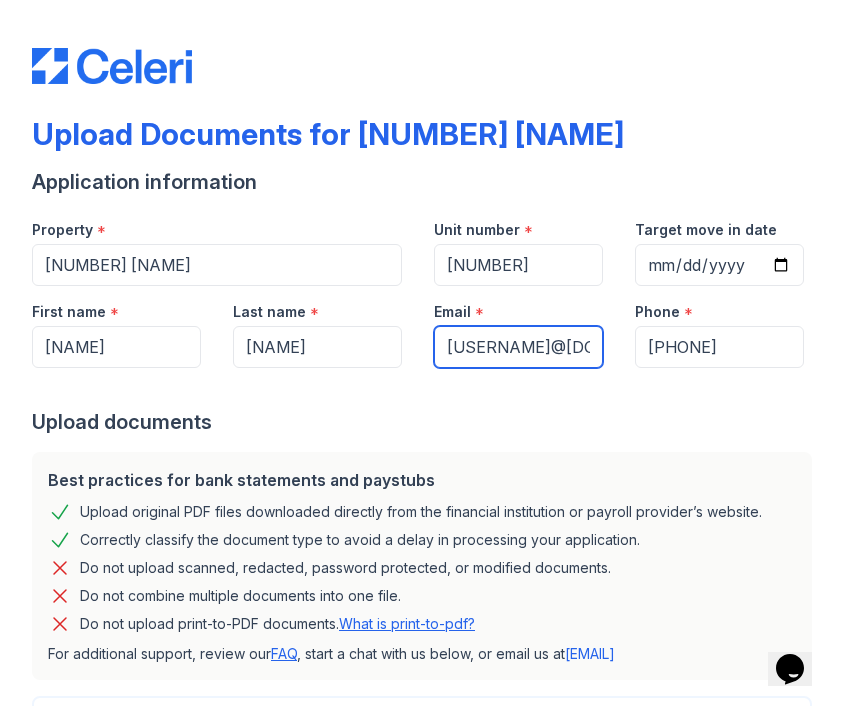 click on "[EMAIL]" at bounding box center (518, 347) 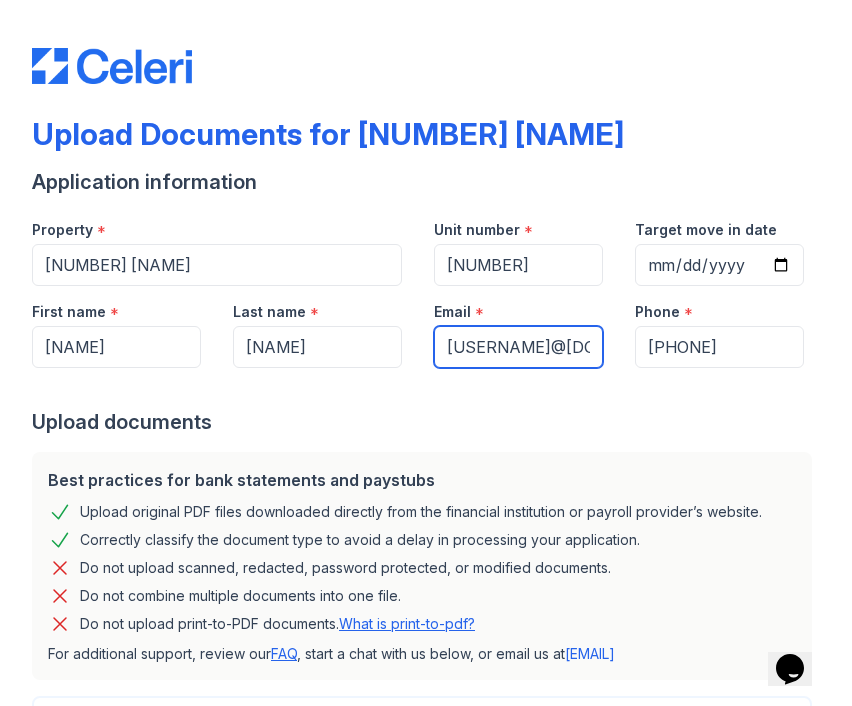 scroll, scrollTop: 0, scrollLeft: 17, axis: horizontal 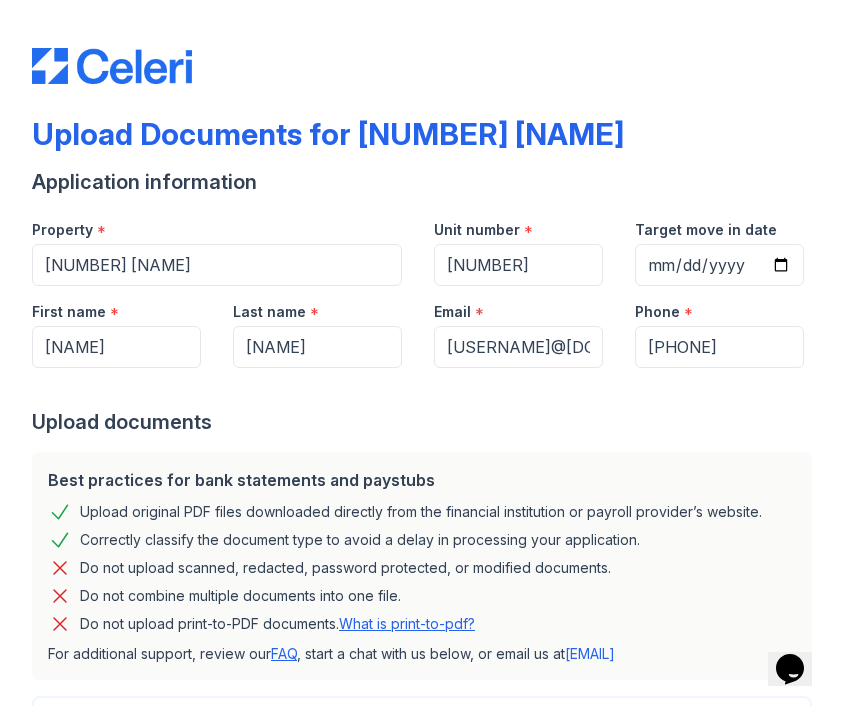 click at bounding box center [426, 388] 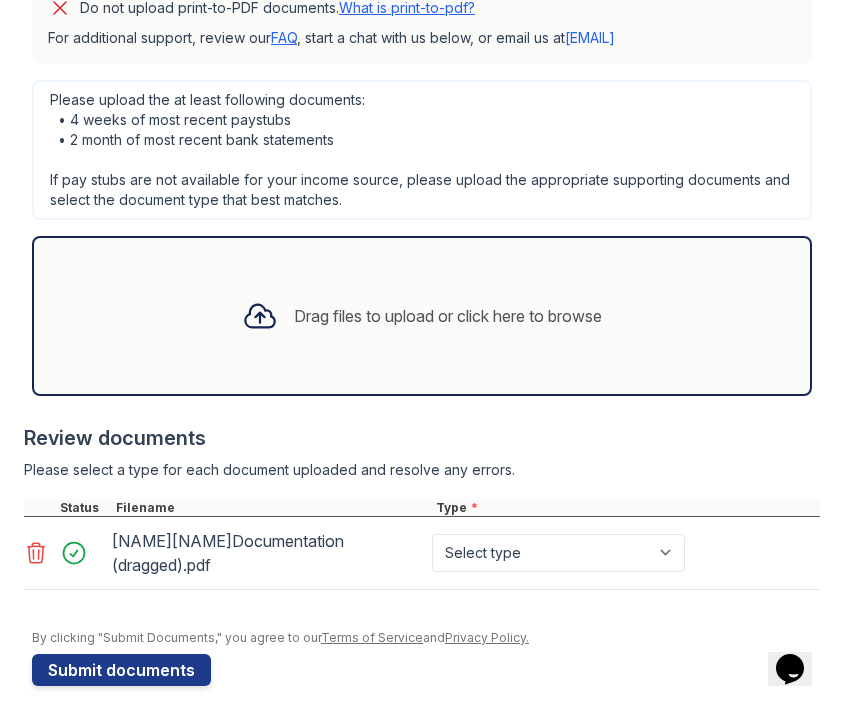 scroll, scrollTop: 636, scrollLeft: 0, axis: vertical 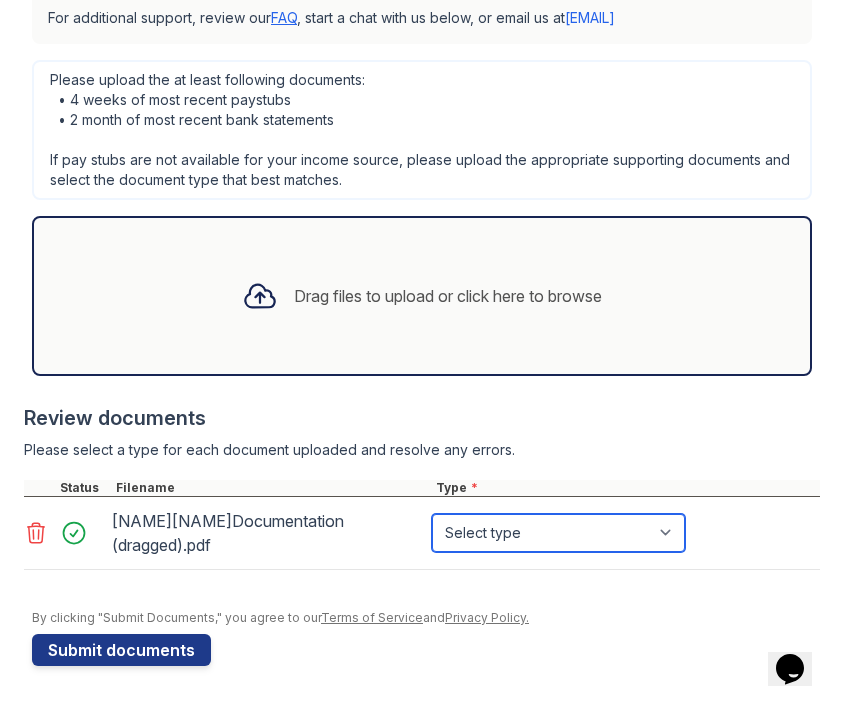 click on "Select type
Paystub
Bank Statement
Offer Letter
Tax Documents
Benefit Award Letter
Investment Account Statement
Other" at bounding box center [558, 533] 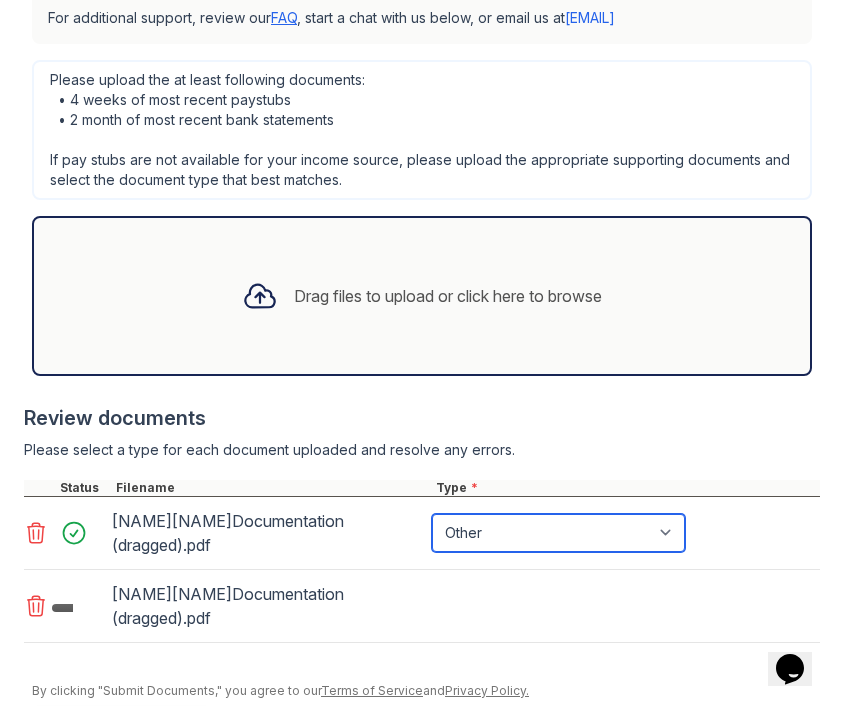 click on "Select type
Paystub
Bank Statement
Offer Letter
Tax Documents
Benefit Award Letter
Investment Account Statement
Other" at bounding box center [558, 533] 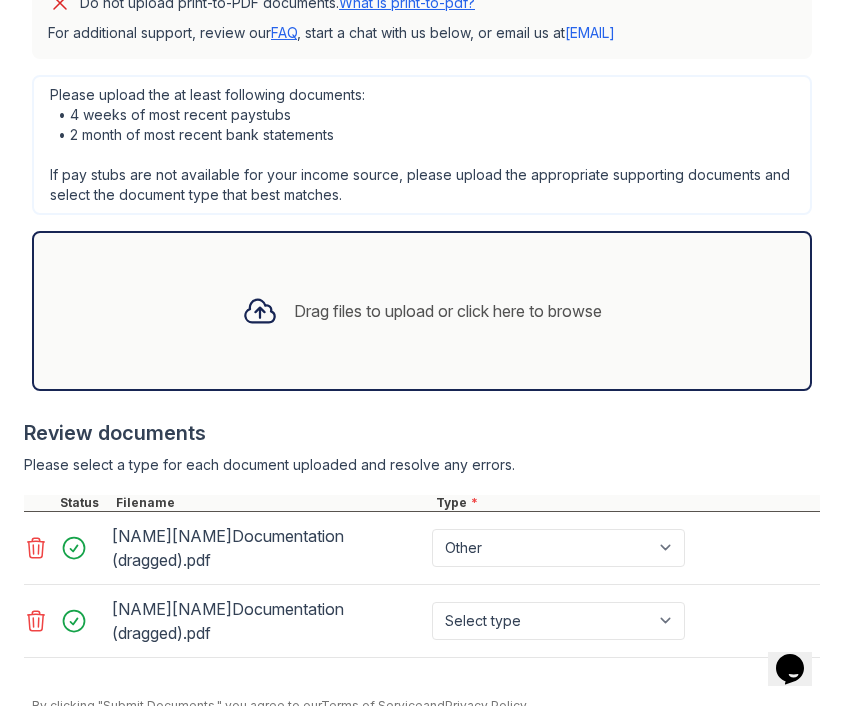 scroll, scrollTop: 627, scrollLeft: 0, axis: vertical 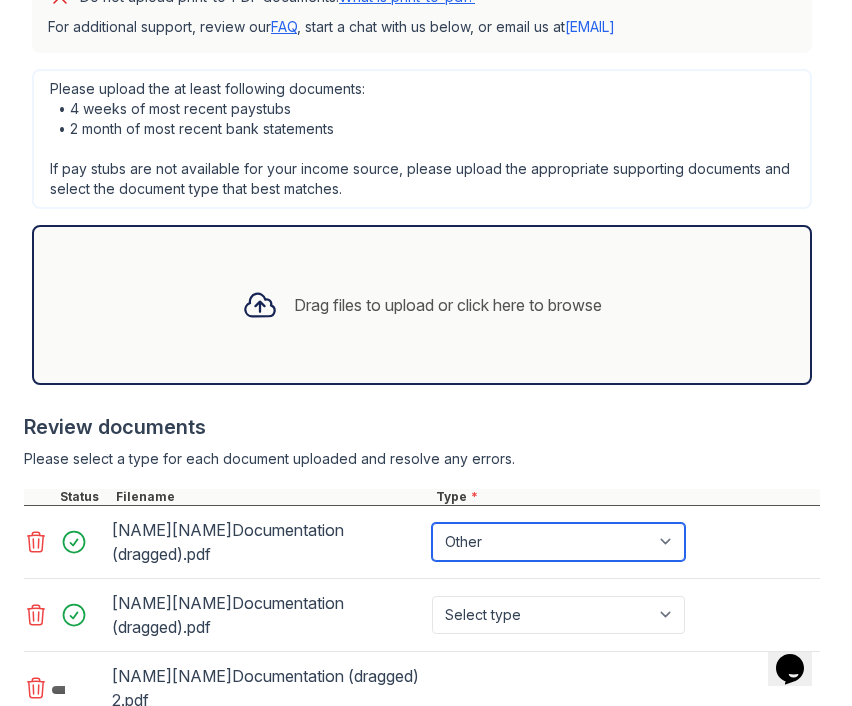 click on "Select type
Paystub
Bank Statement
Offer Letter
Tax Documents
Benefit Award Letter
Investment Account Statement
Other" at bounding box center [558, 542] 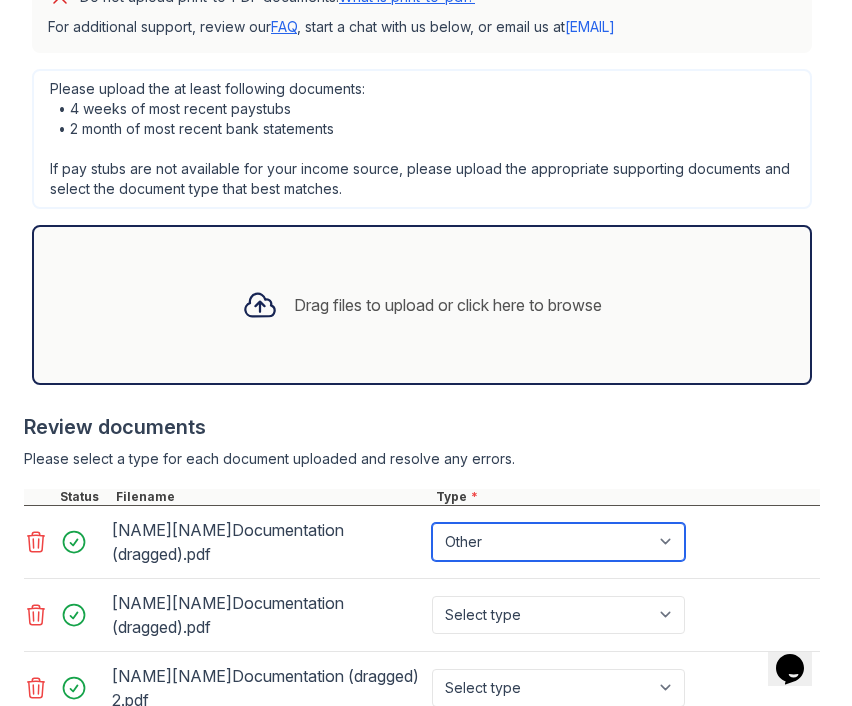 select on "paystub" 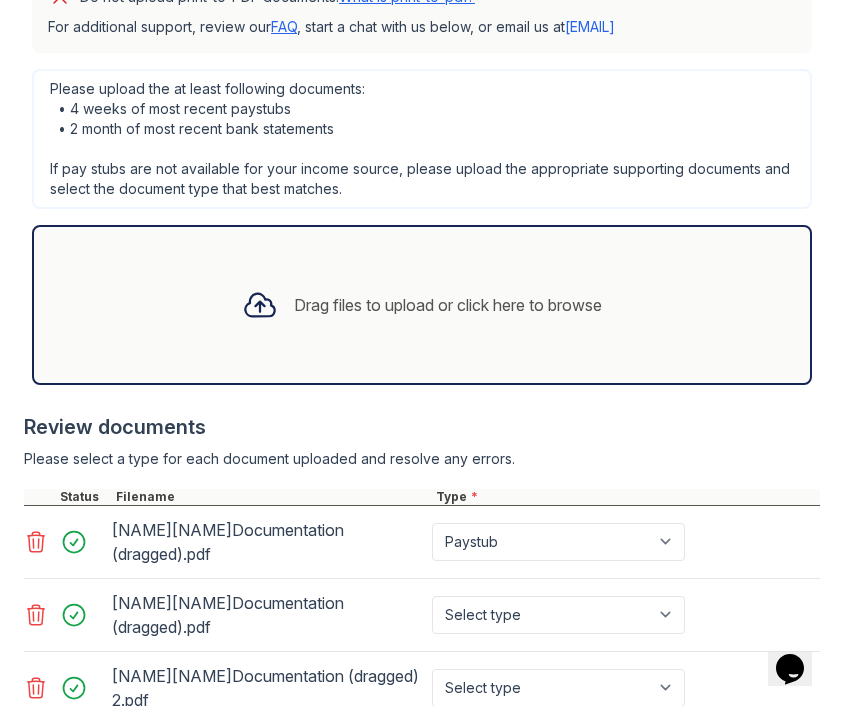 click on "Select type
Paystub
Bank Statement
Offer Letter
Tax Documents
Benefit Award Letter
Investment Account Statement
Other" at bounding box center (560, 542) 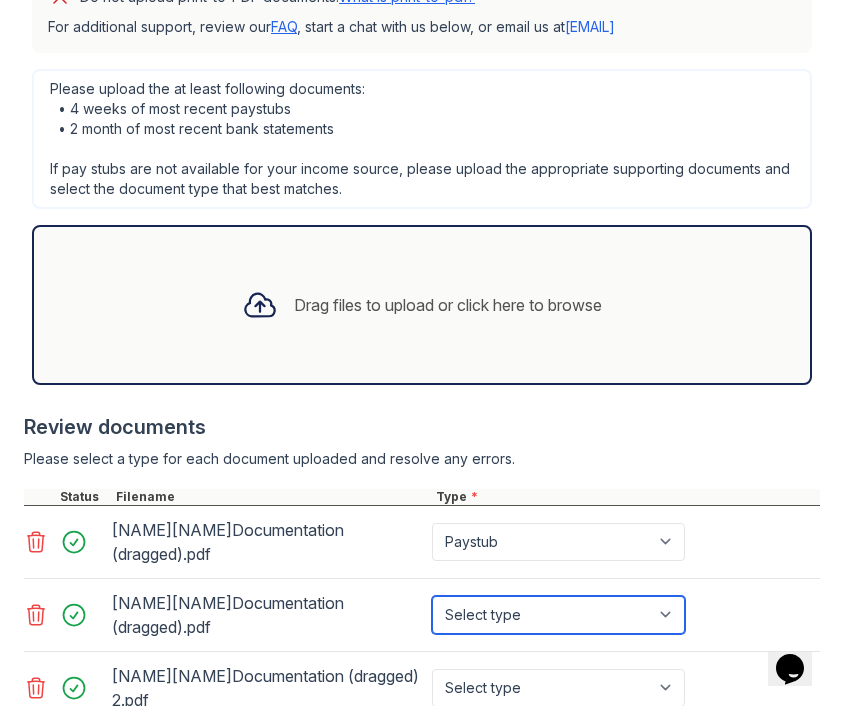 click on "Select type
Paystub
Bank Statement
Offer Letter
Tax Documents
Benefit Award Letter
Investment Account Statement
Other" at bounding box center [558, 615] 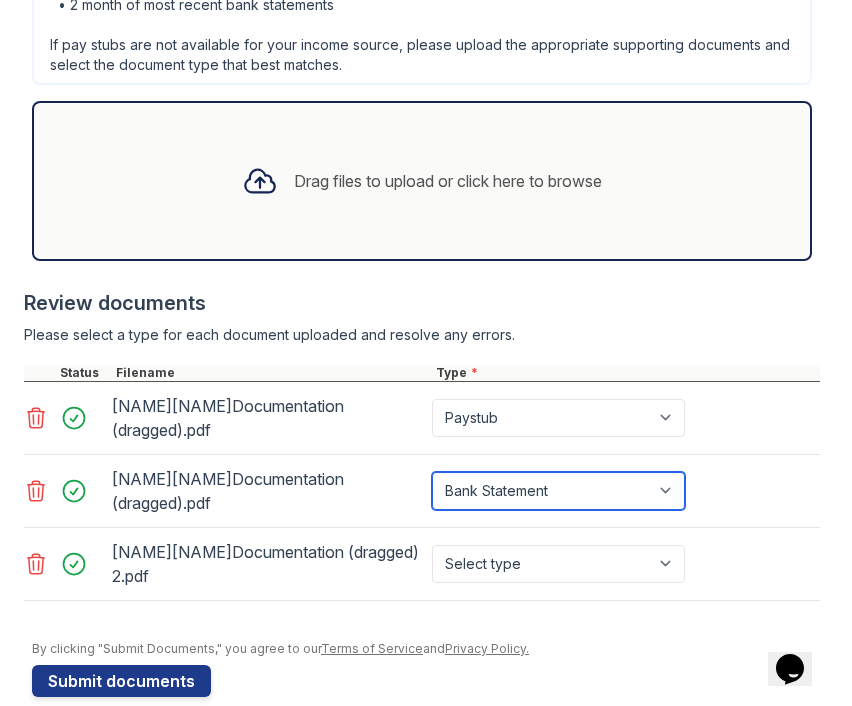 scroll, scrollTop: 754, scrollLeft: 0, axis: vertical 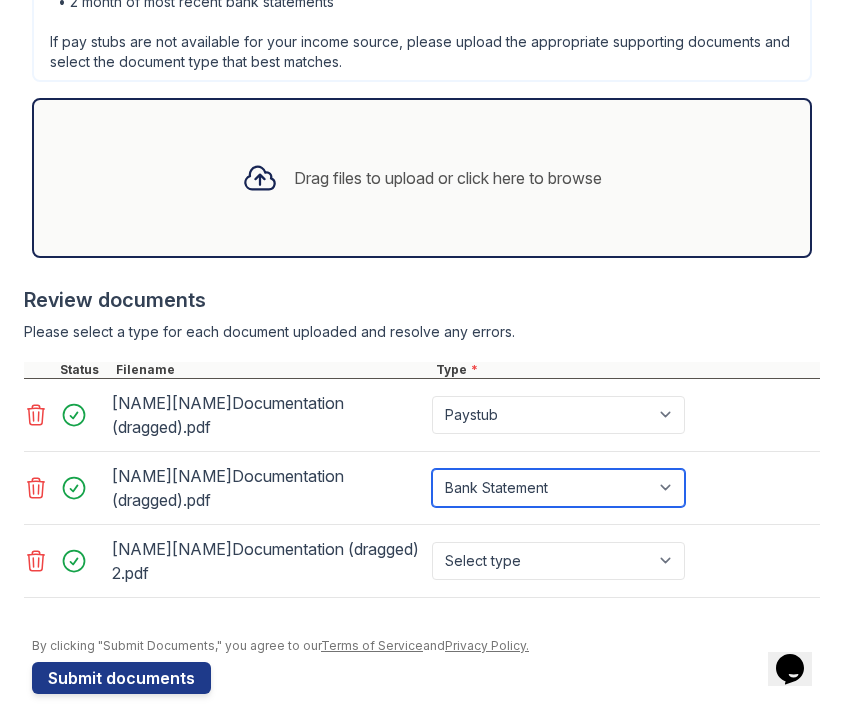 click on "Select type
Paystub
Bank Statement
Offer Letter
Tax Documents
Benefit Award Letter
Investment Account Statement
Other" at bounding box center (558, 488) 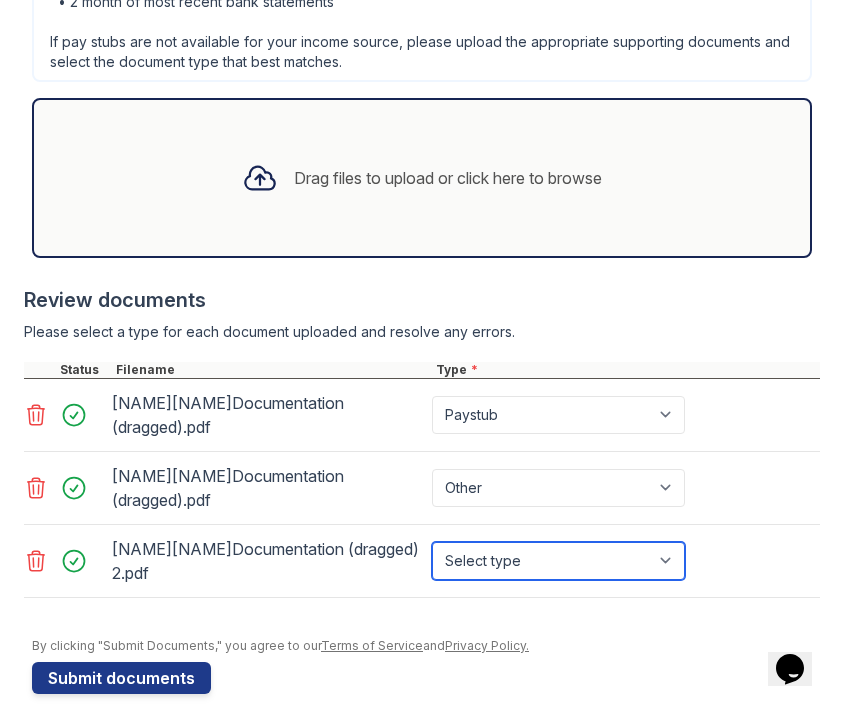 click on "Select type
Paystub
Bank Statement
Offer Letter
Tax Documents
Benefit Award Letter
Investment Account Statement
Other" at bounding box center (558, 561) 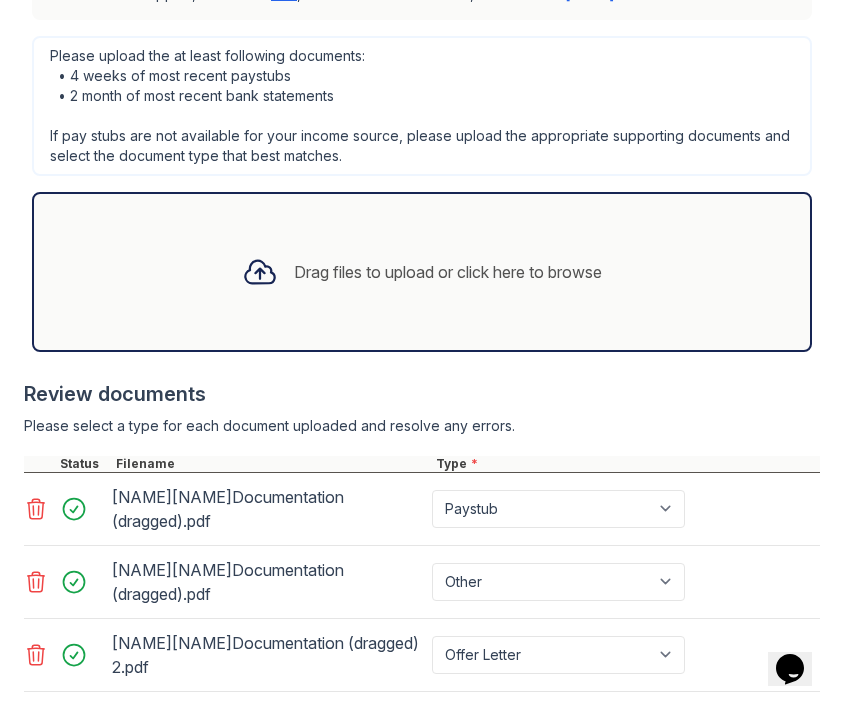 scroll, scrollTop: 658, scrollLeft: 0, axis: vertical 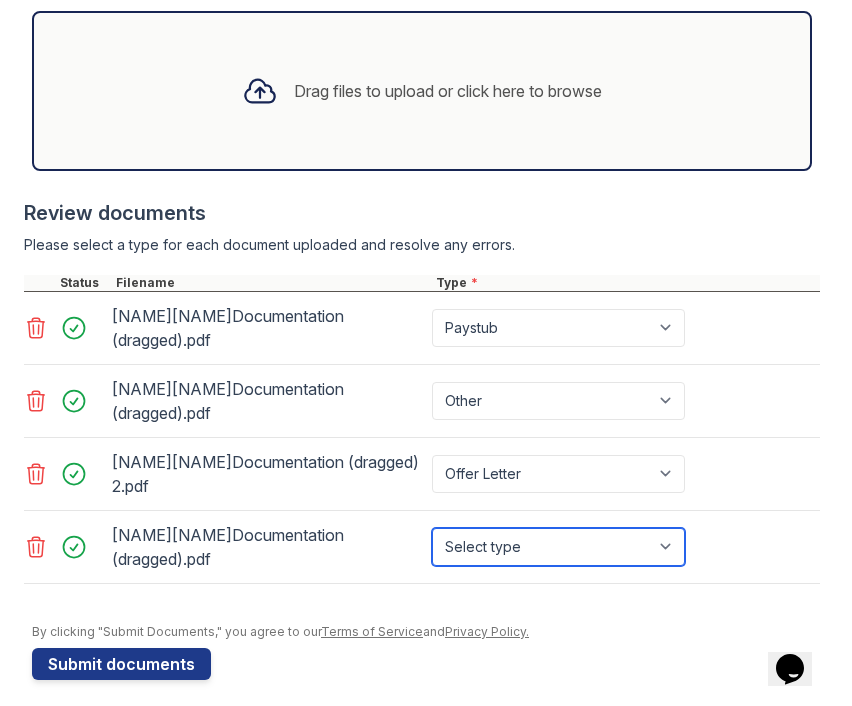 click on "Select type
Paystub
Bank Statement
Offer Letter
Tax Documents
Benefit Award Letter
Investment Account Statement
Other" at bounding box center (558, 547) 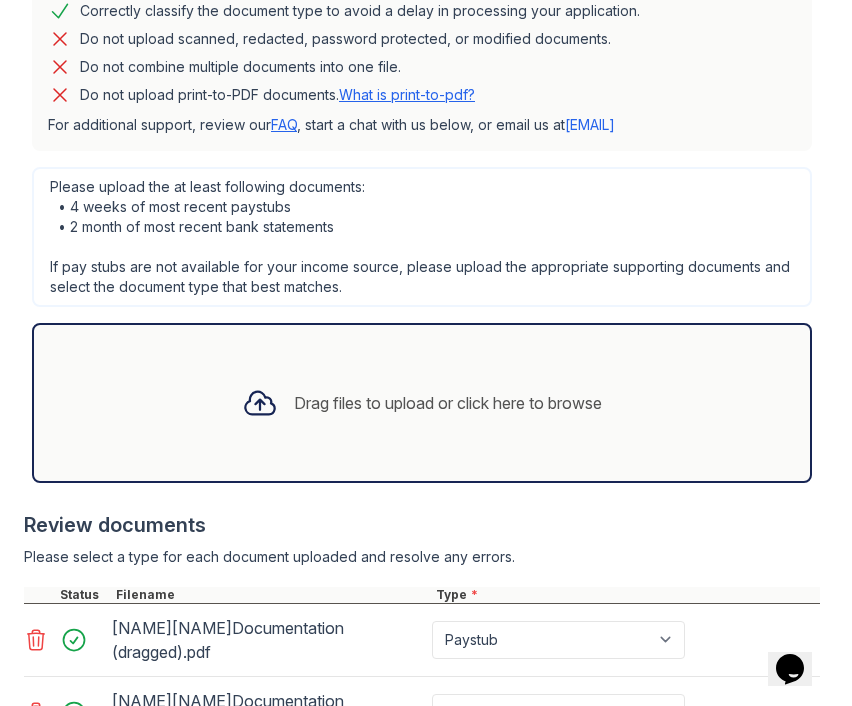 scroll, scrollTop: 725, scrollLeft: 0, axis: vertical 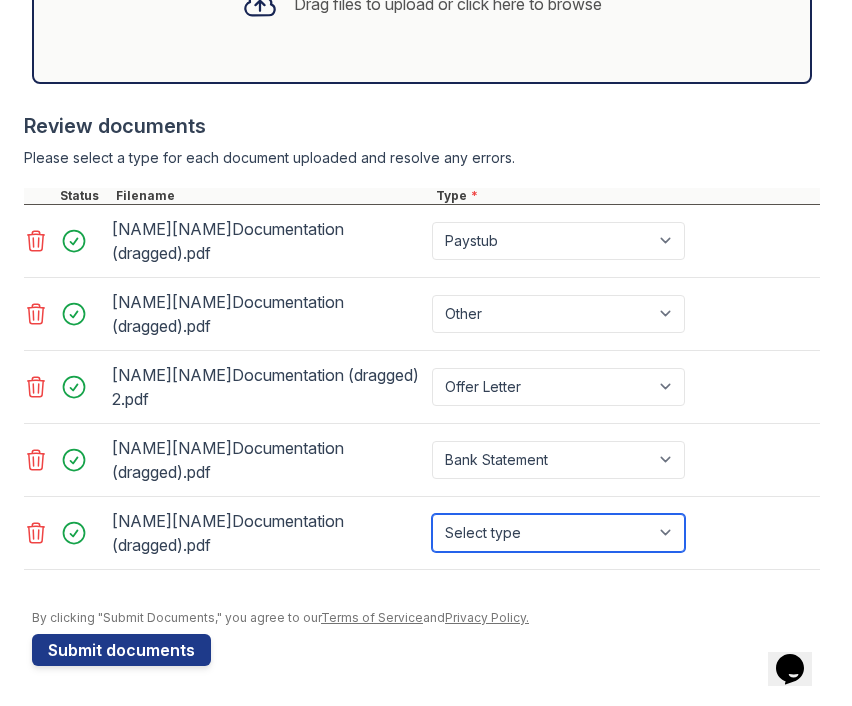 click on "Select type
Paystub
Bank Statement
Offer Letter
Tax Documents
Benefit Award Letter
Investment Account Statement
Other" at bounding box center (558, 533) 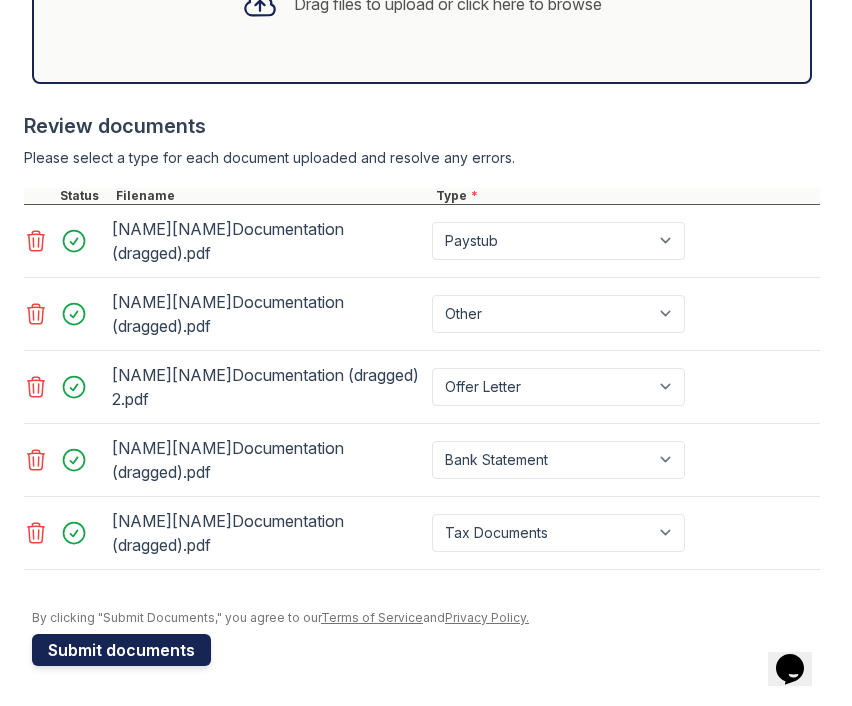 click on "Submit documents" at bounding box center [121, 650] 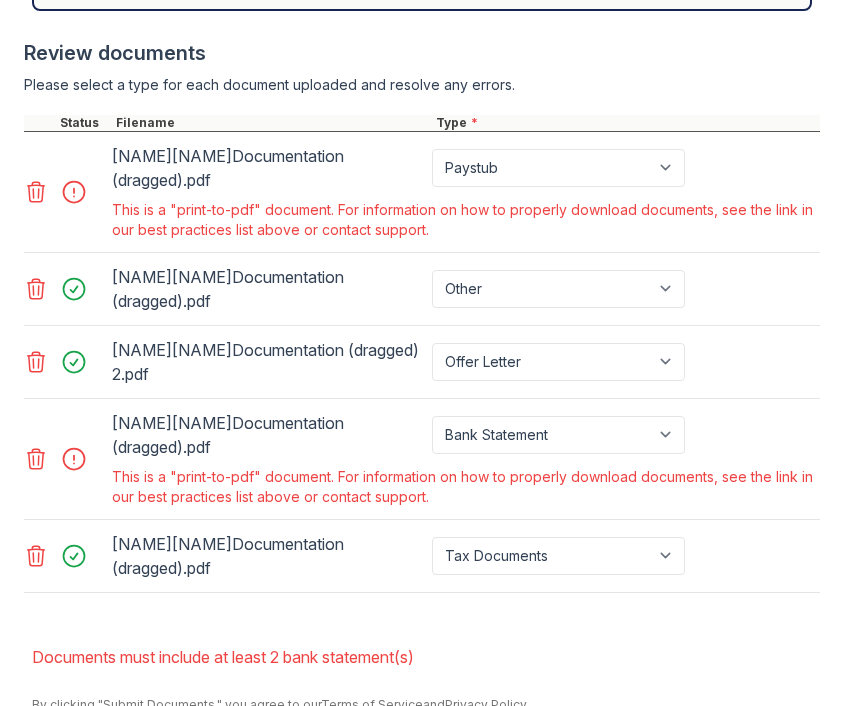 scroll, scrollTop: 1065, scrollLeft: 0, axis: vertical 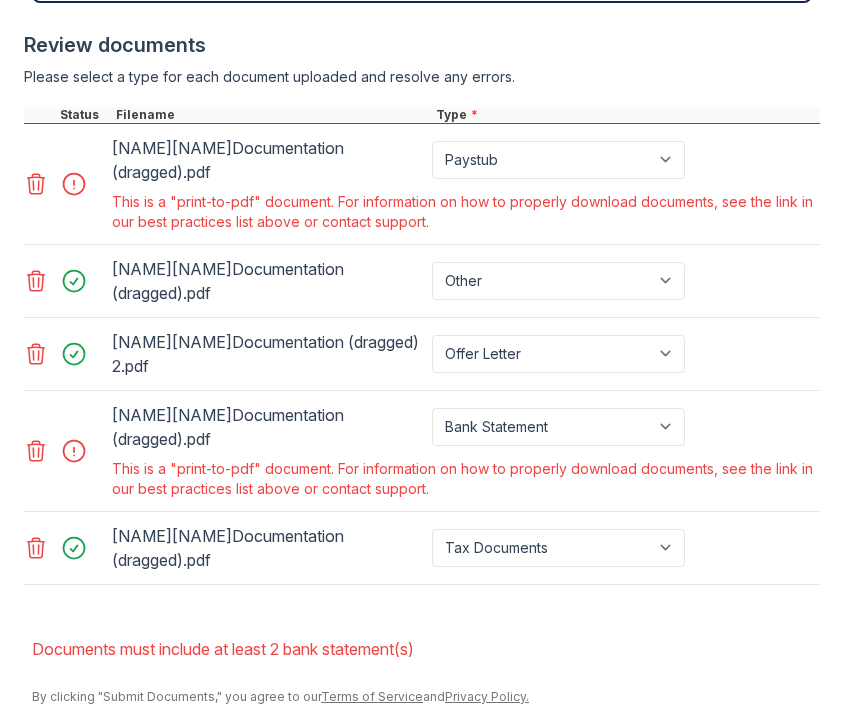 click at bounding box center [36, 184] 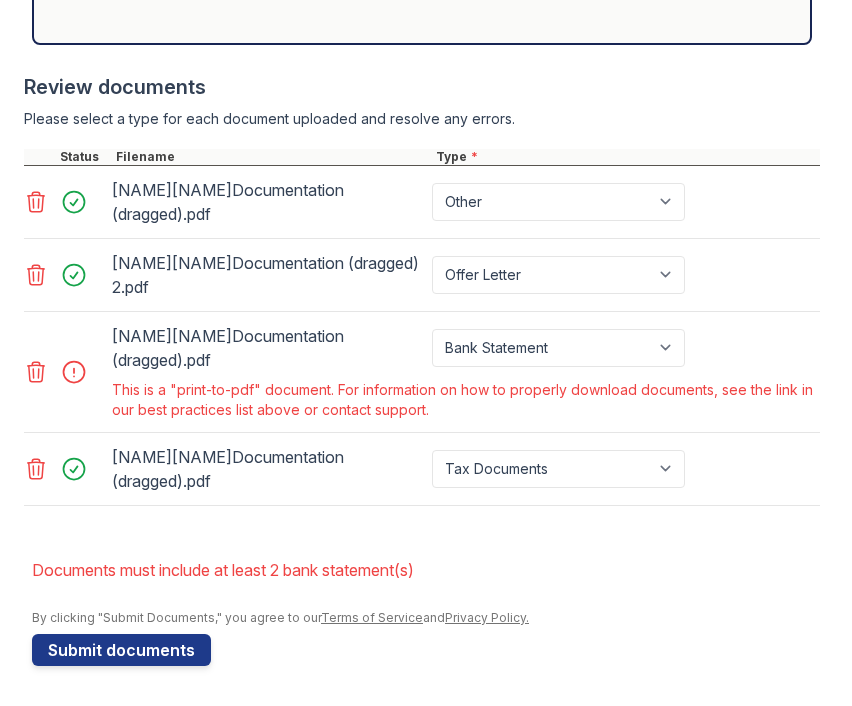 click at bounding box center [36, 372] 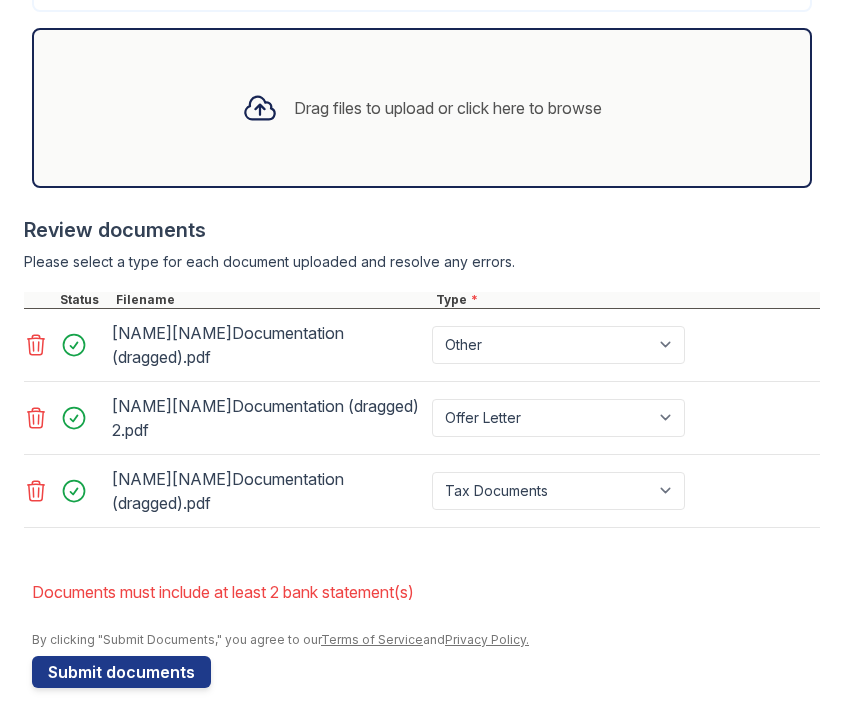 scroll, scrollTop: 847, scrollLeft: 0, axis: vertical 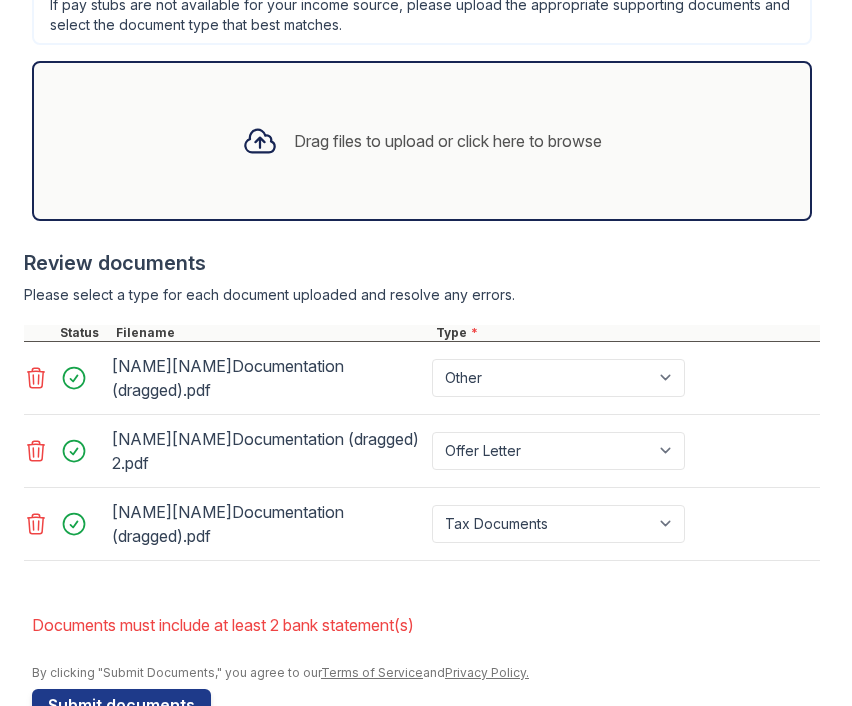 click on "Drag files to upload or click here to browse" at bounding box center (448, 141) 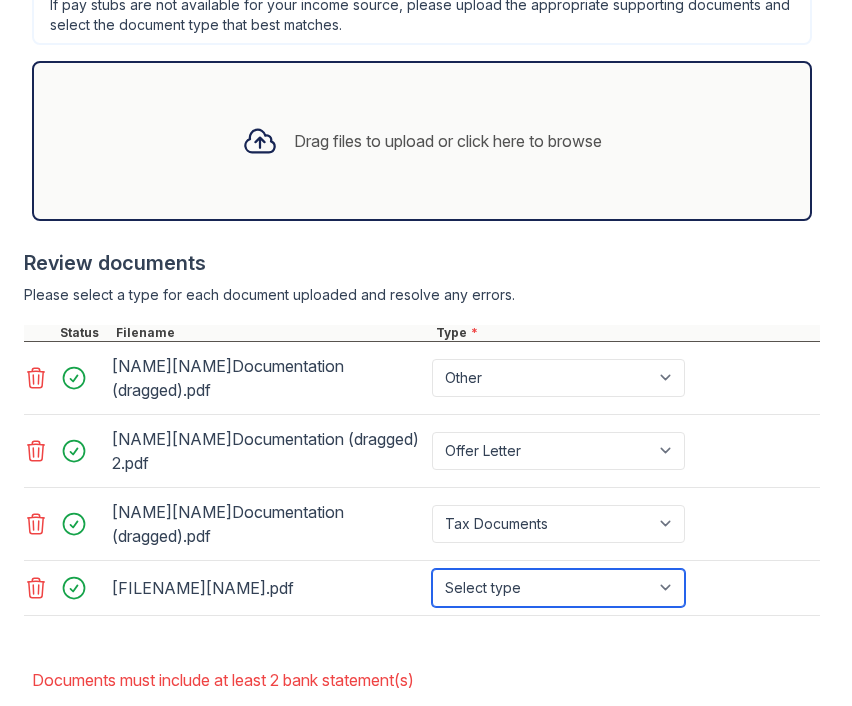 click on "Select type
Paystub
Bank Statement
Offer Letter
Tax Documents
Benefit Award Letter
Investment Account Statement
Other" at bounding box center (558, 588) 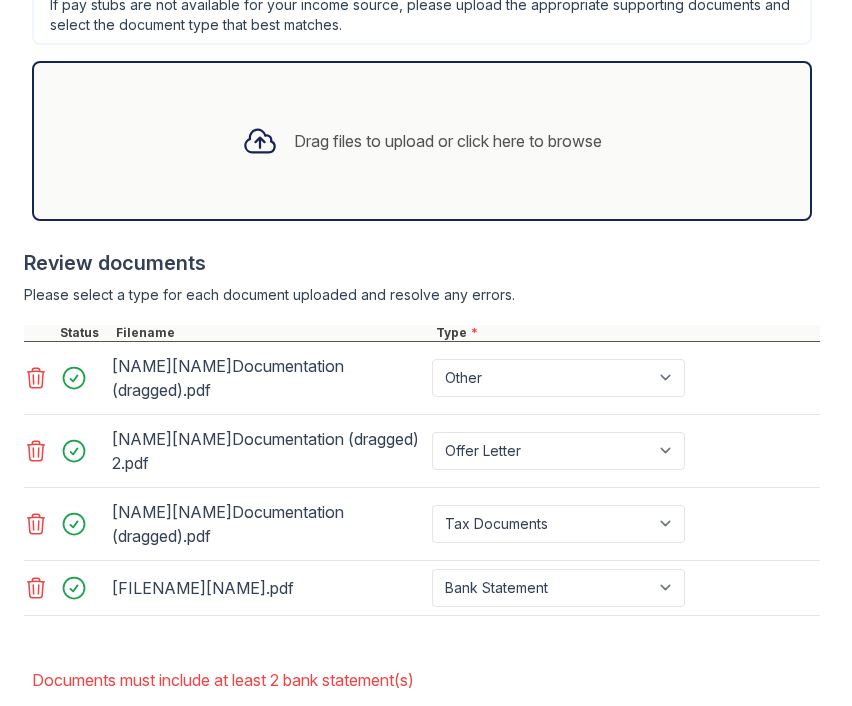 click on "Drag files to upload or click here to browse" at bounding box center (448, 141) 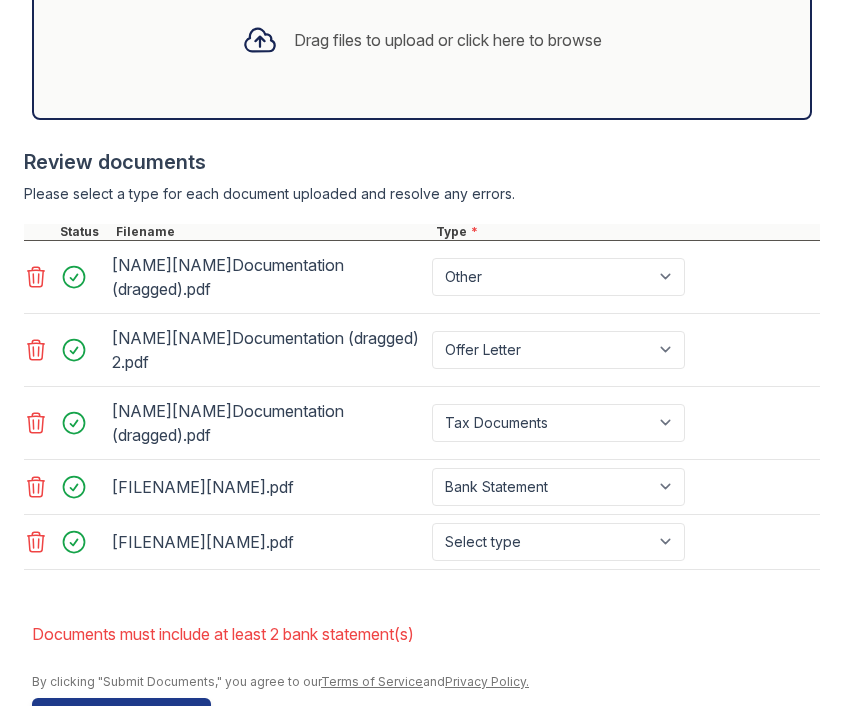 scroll, scrollTop: 961, scrollLeft: 0, axis: vertical 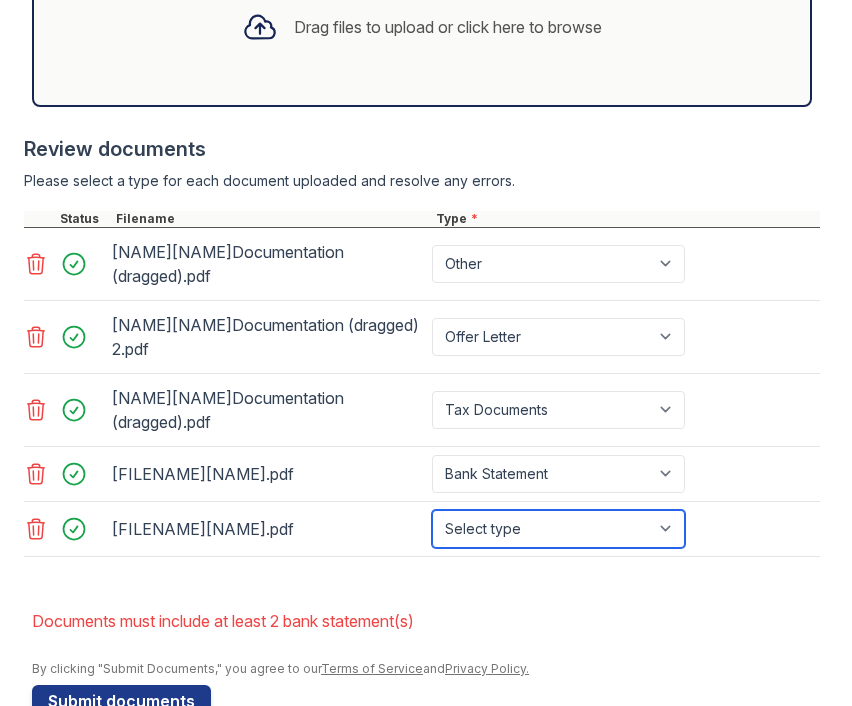 click on "Select type
Paystub
Bank Statement
Offer Letter
Tax Documents
Benefit Award Letter
Investment Account Statement
Other" at bounding box center [558, 529] 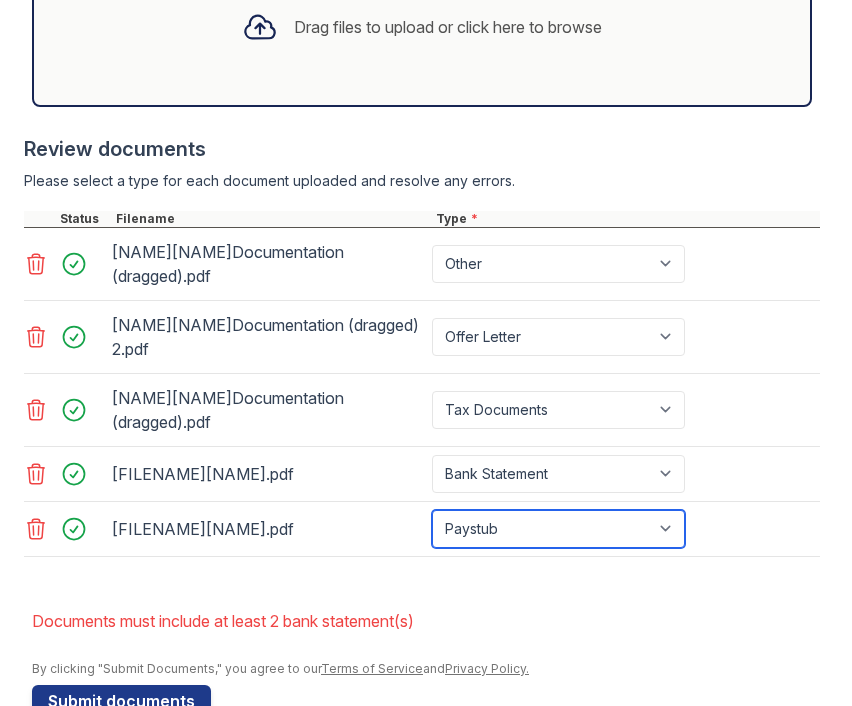 scroll, scrollTop: 1012, scrollLeft: 0, axis: vertical 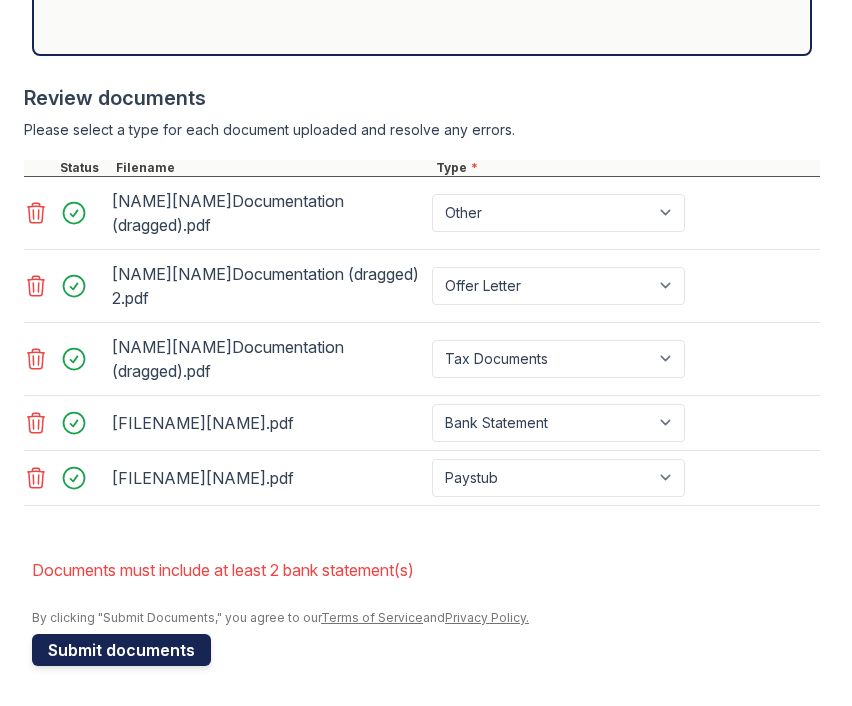 click on "Submit documents" at bounding box center [121, 650] 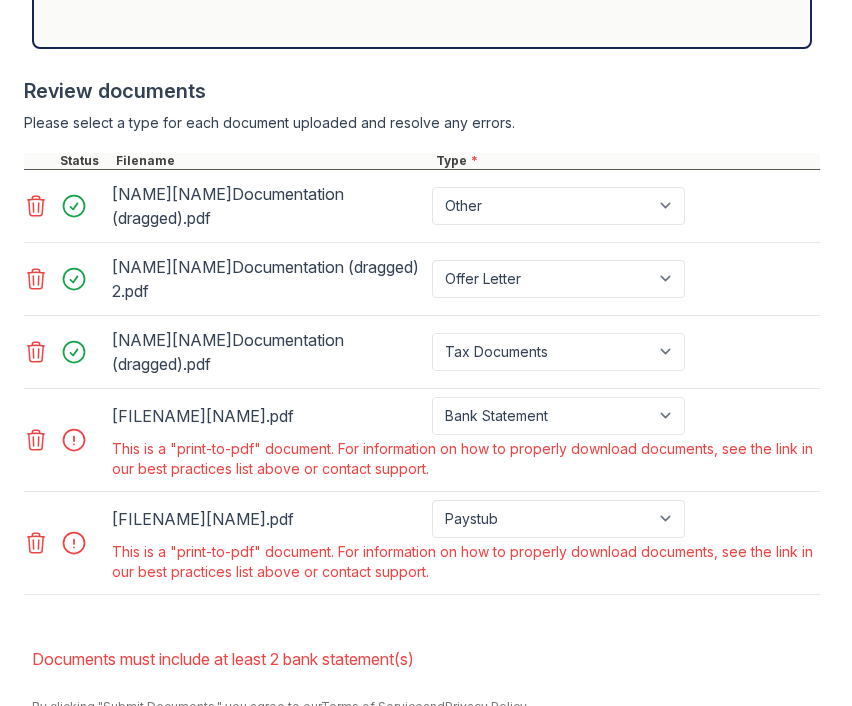 scroll, scrollTop: 1024, scrollLeft: 0, axis: vertical 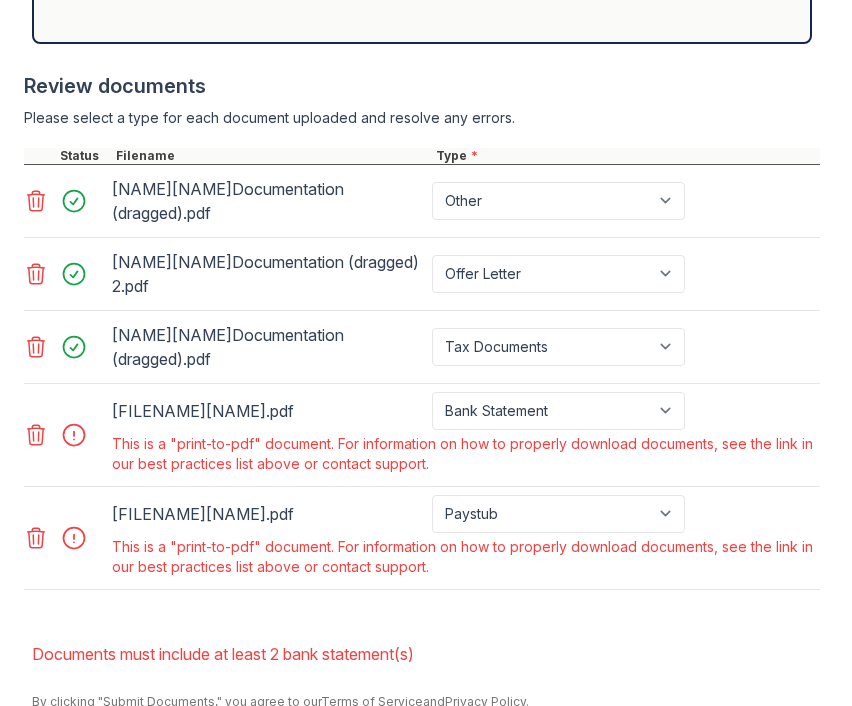 click at bounding box center (36, 538) 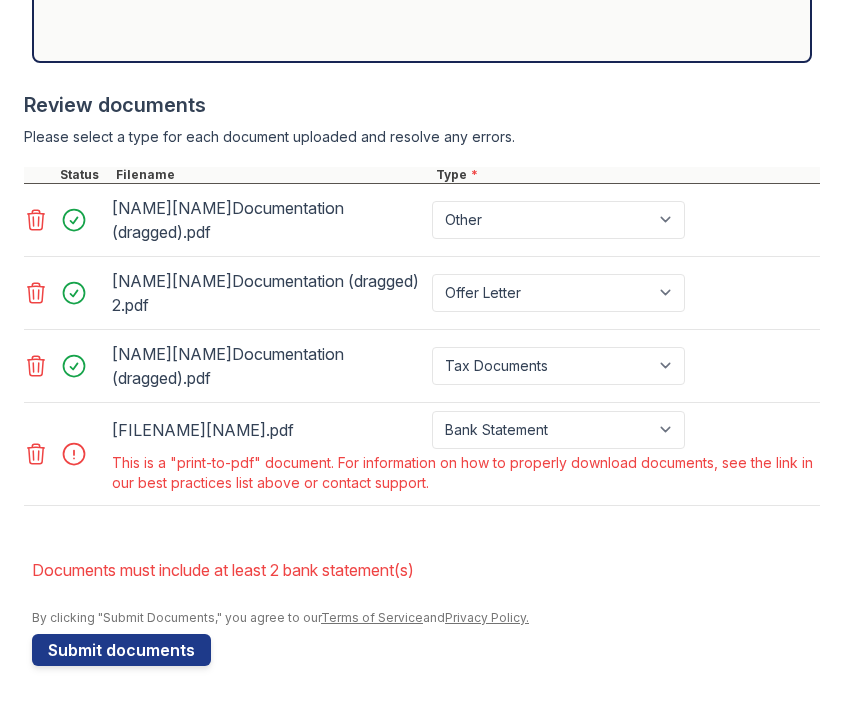 click at bounding box center [36, 454] 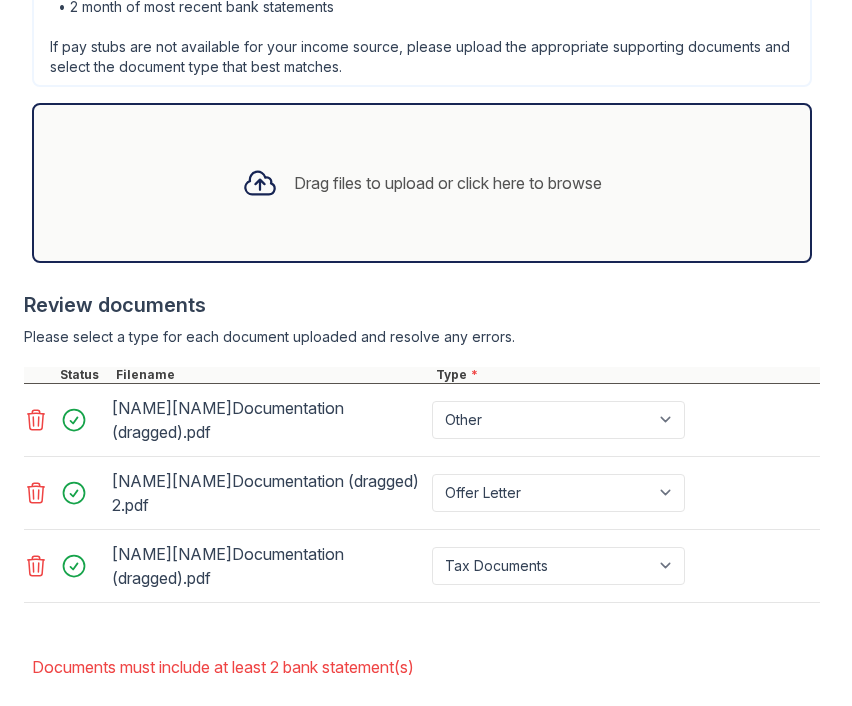 scroll, scrollTop: 808, scrollLeft: 0, axis: vertical 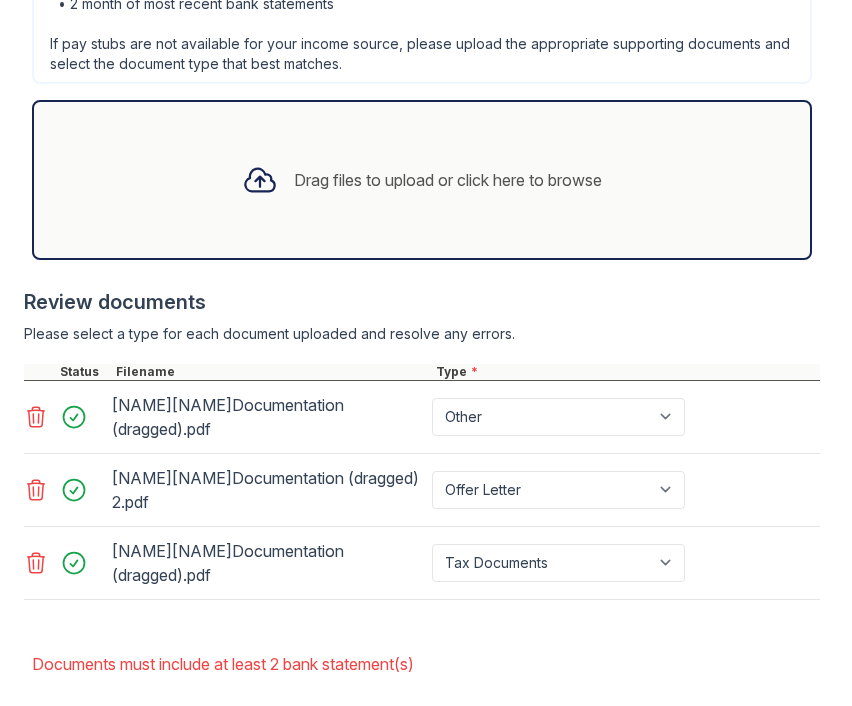 click at bounding box center [260, 180] 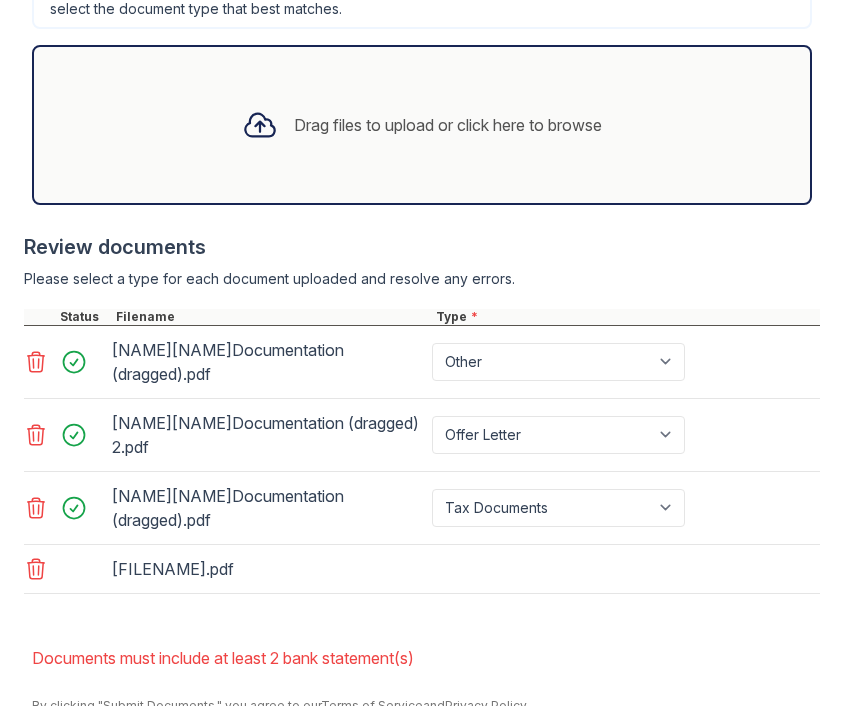 scroll, scrollTop: 864, scrollLeft: 0, axis: vertical 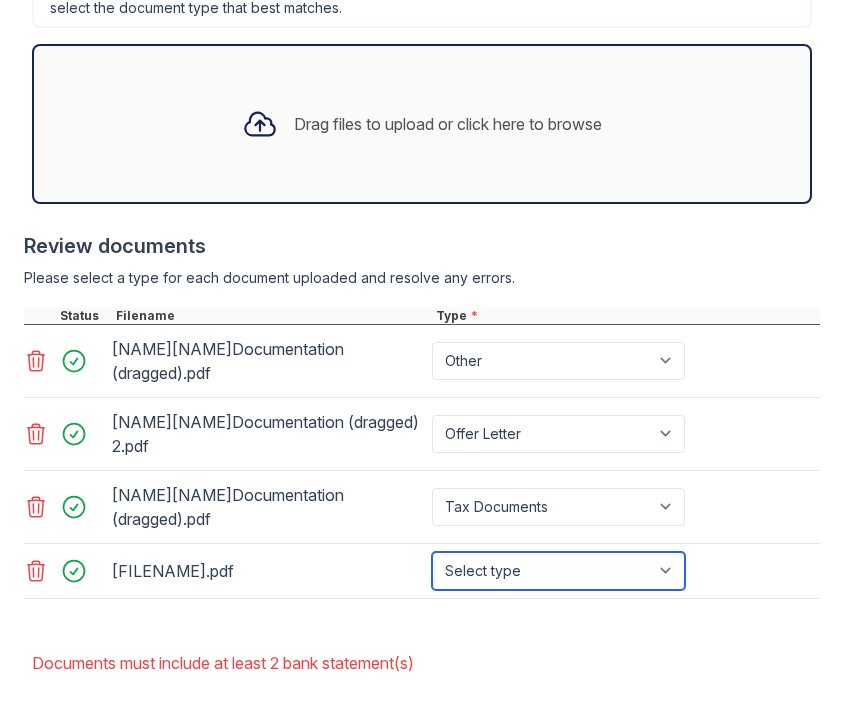 click on "Select type
Paystub
Bank Statement
Offer Letter
Tax Documents
Benefit Award Letter
Investment Account Statement
Other" at bounding box center [558, 571] 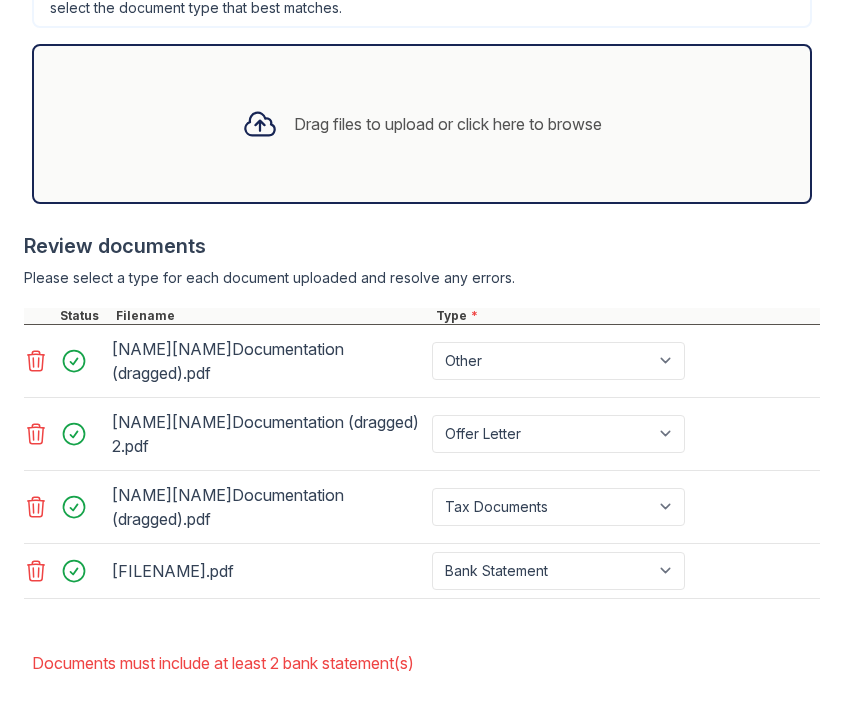 click on "Drag files to upload or click here to browse" at bounding box center (422, 124) 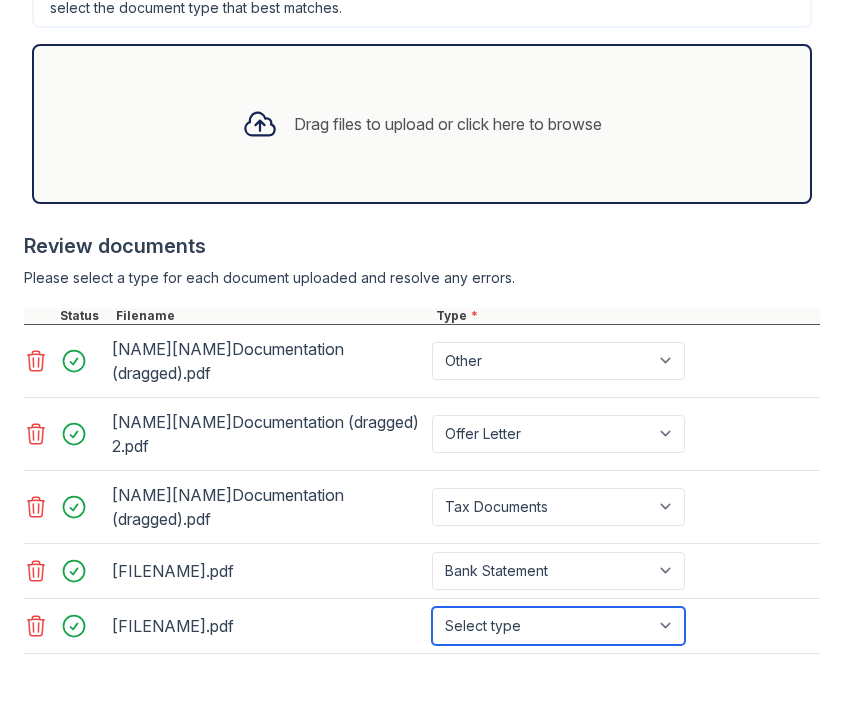 click on "Select type
Paystub
Bank Statement
Offer Letter
Tax Documents
Benefit Award Letter
Investment Account Statement
Other" at bounding box center [558, 626] 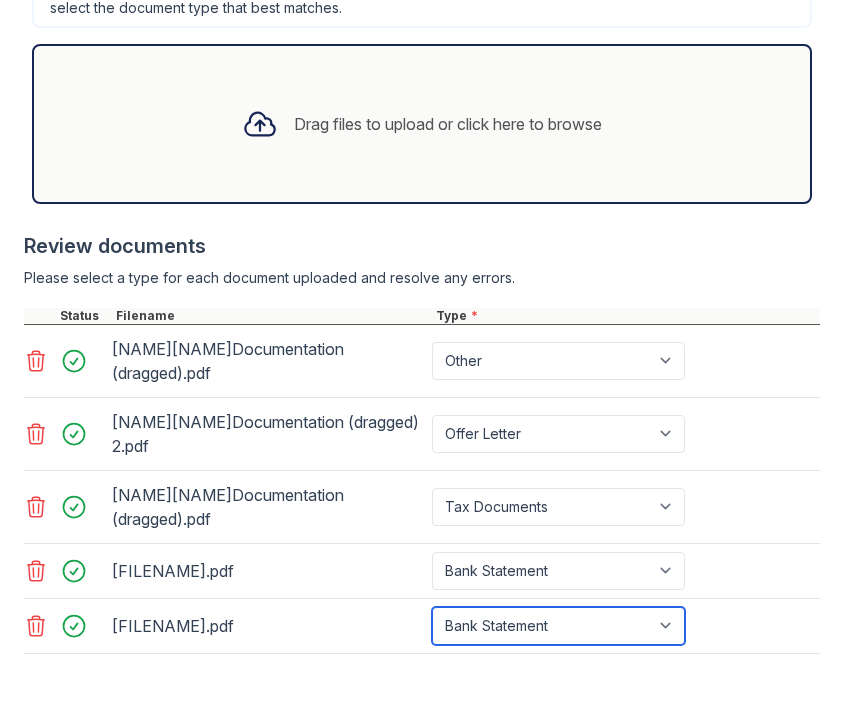 scroll, scrollTop: 930, scrollLeft: 0, axis: vertical 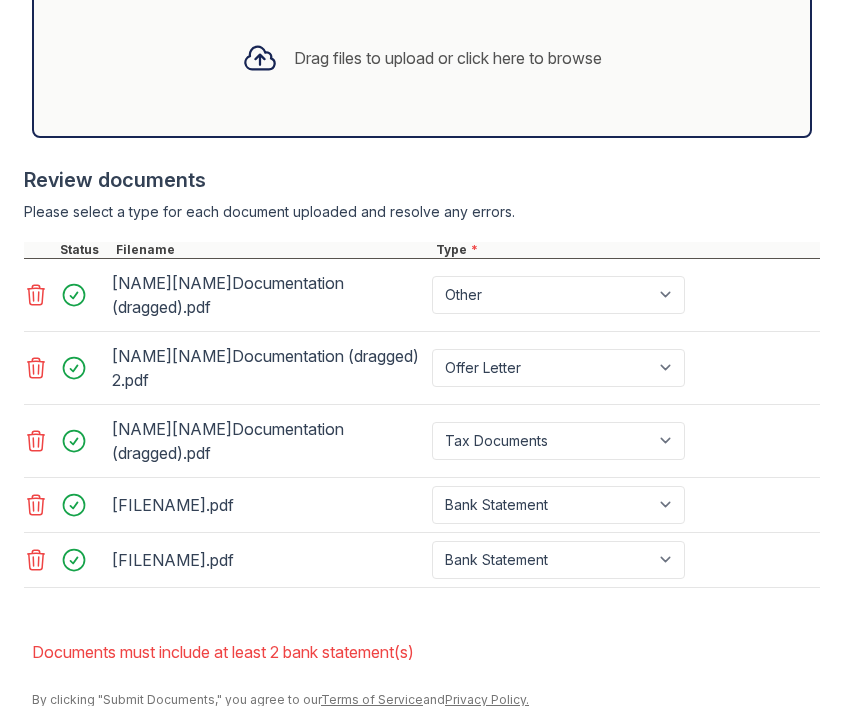 click on "Drag files to upload or click here to browse" at bounding box center [422, 58] 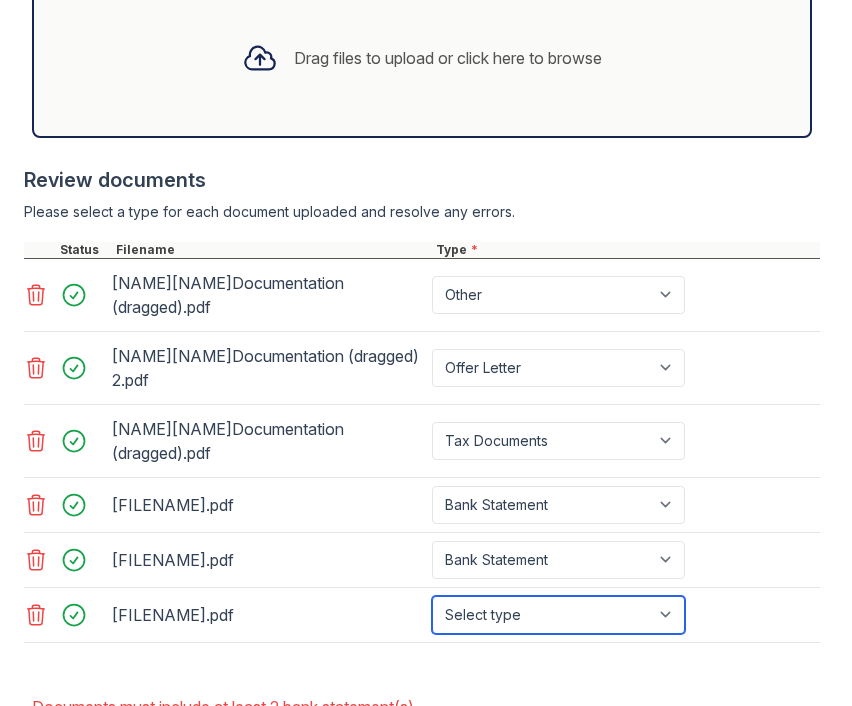 click on "Select type
Paystub
Bank Statement
Offer Letter
Tax Documents
Benefit Award Letter
Investment Account Statement
Other" at bounding box center [558, 615] 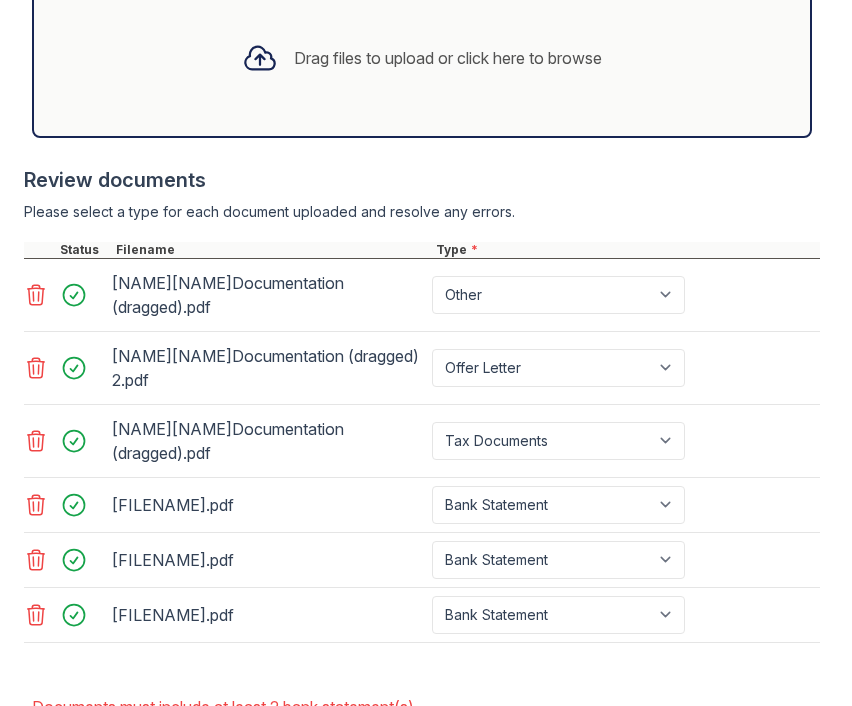 click on "Drag files to upload or click here to browse" at bounding box center (422, 58) 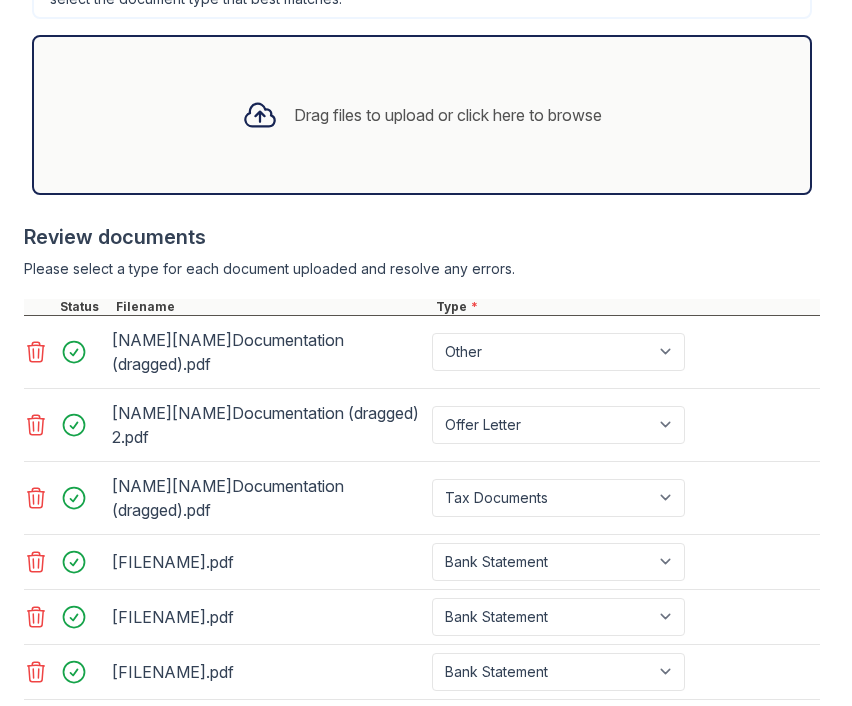 scroll, scrollTop: 806, scrollLeft: 0, axis: vertical 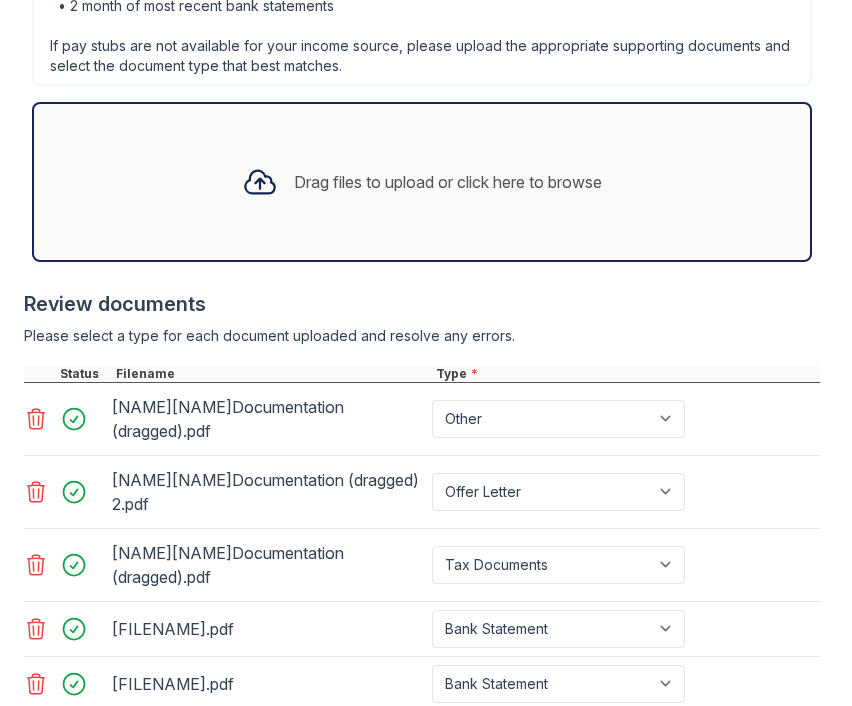 click on "Drag files to upload or click here to browse" at bounding box center (422, 182) 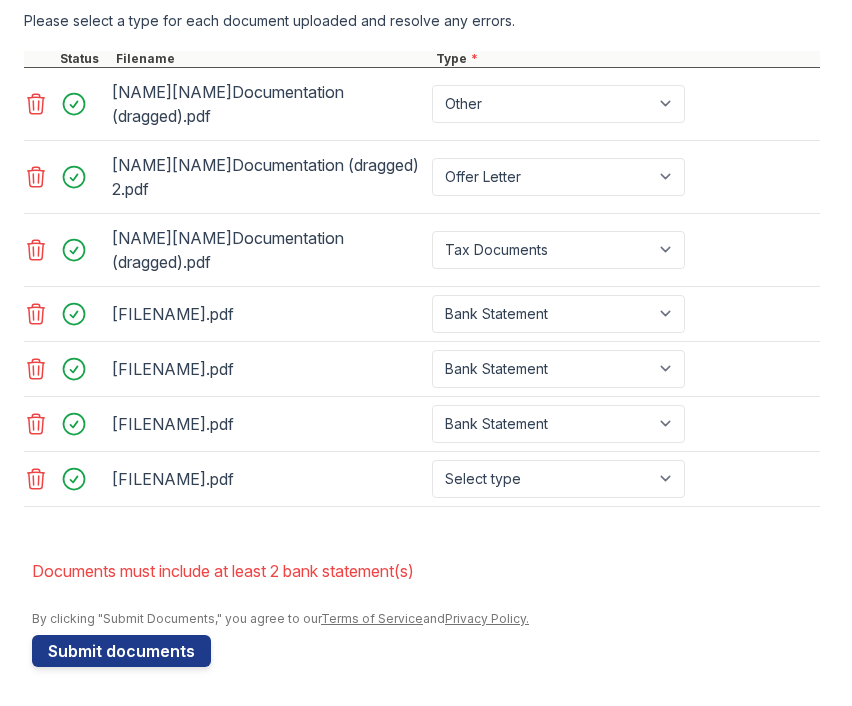 scroll, scrollTop: 1122, scrollLeft: 0, axis: vertical 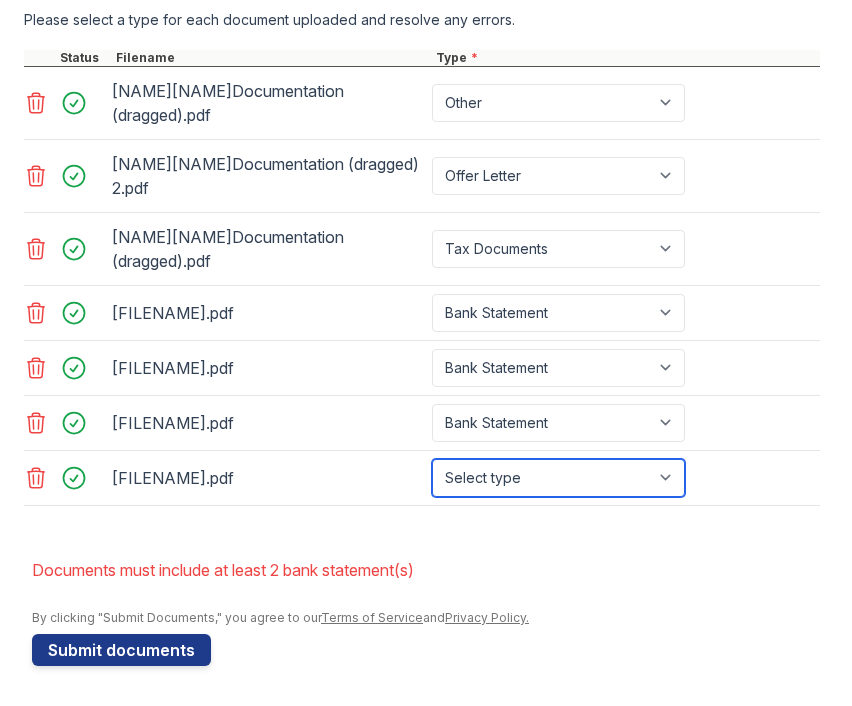 click on "Select type
Paystub
Bank Statement
Offer Letter
Tax Documents
Benefit Award Letter
Investment Account Statement
Other" at bounding box center [558, 478] 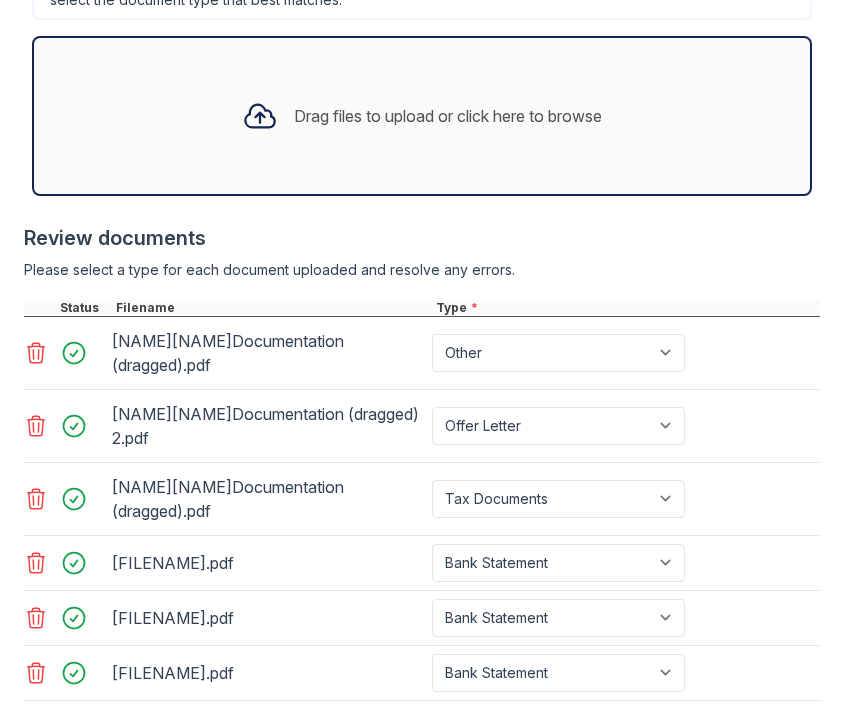 scroll, scrollTop: 764, scrollLeft: 0, axis: vertical 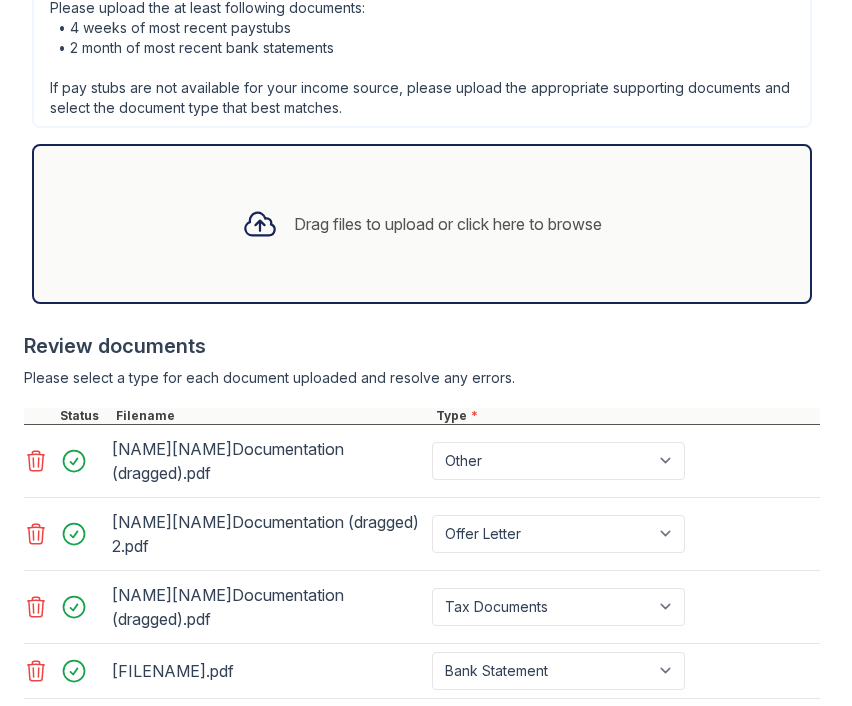click on "Drag files to upload or click here to browse" at bounding box center (422, 224) 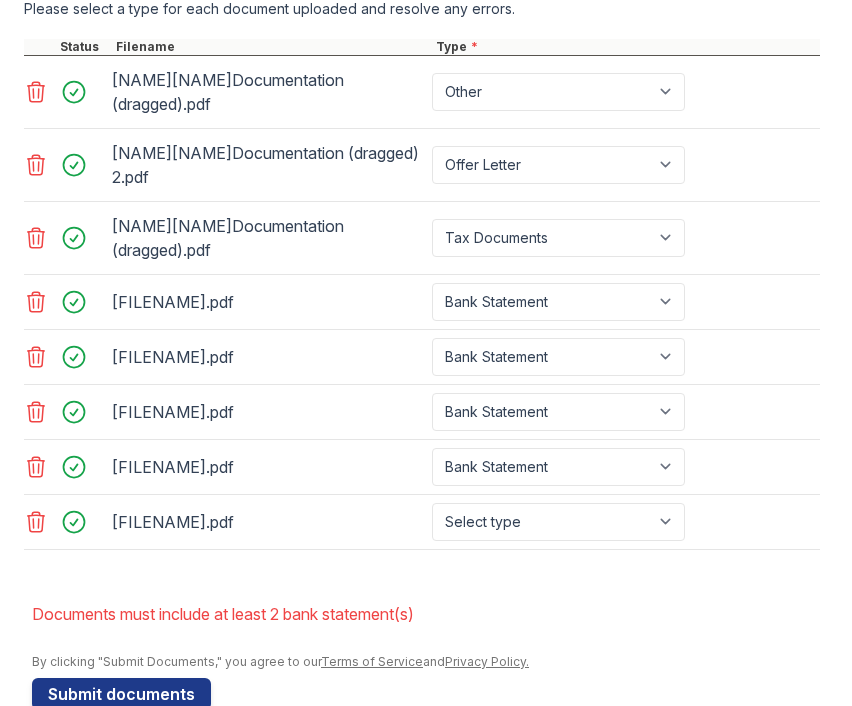scroll, scrollTop: 1177, scrollLeft: 0, axis: vertical 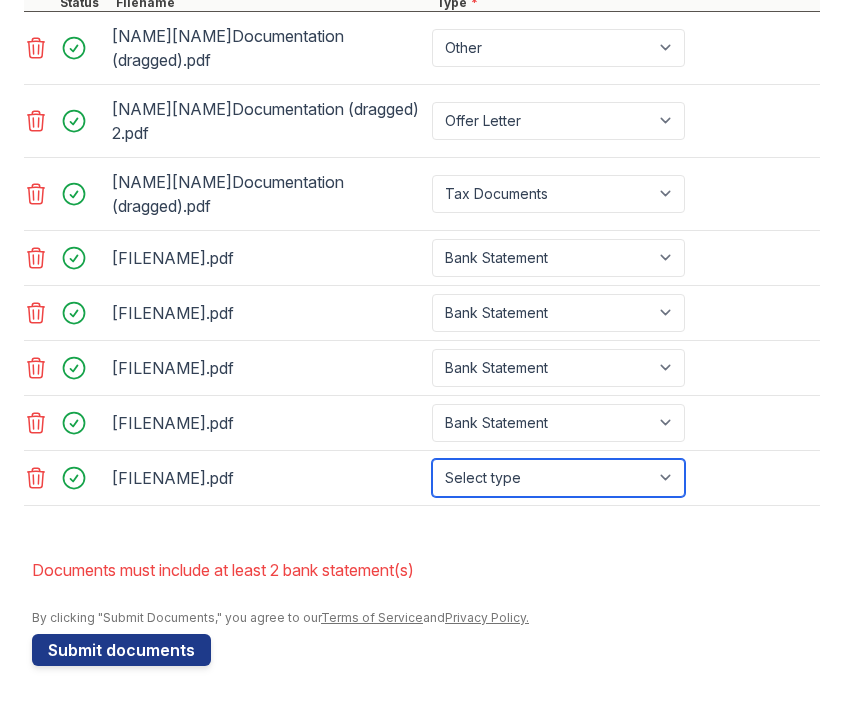 click on "Select type
Paystub
Bank Statement
Offer Letter
Tax Documents
Benefit Award Letter
Investment Account Statement
Other" at bounding box center [558, 478] 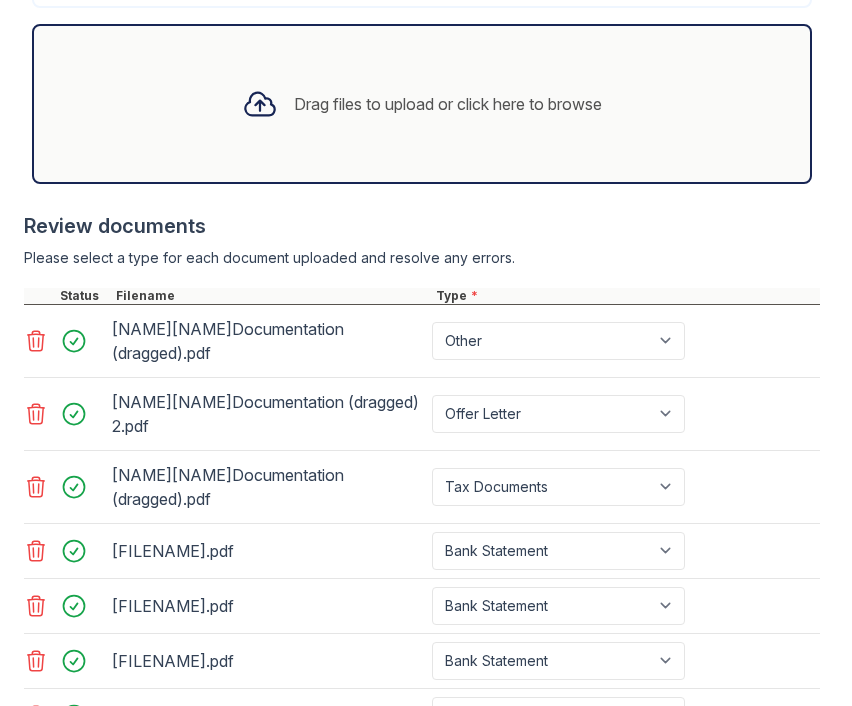 scroll, scrollTop: 882, scrollLeft: 0, axis: vertical 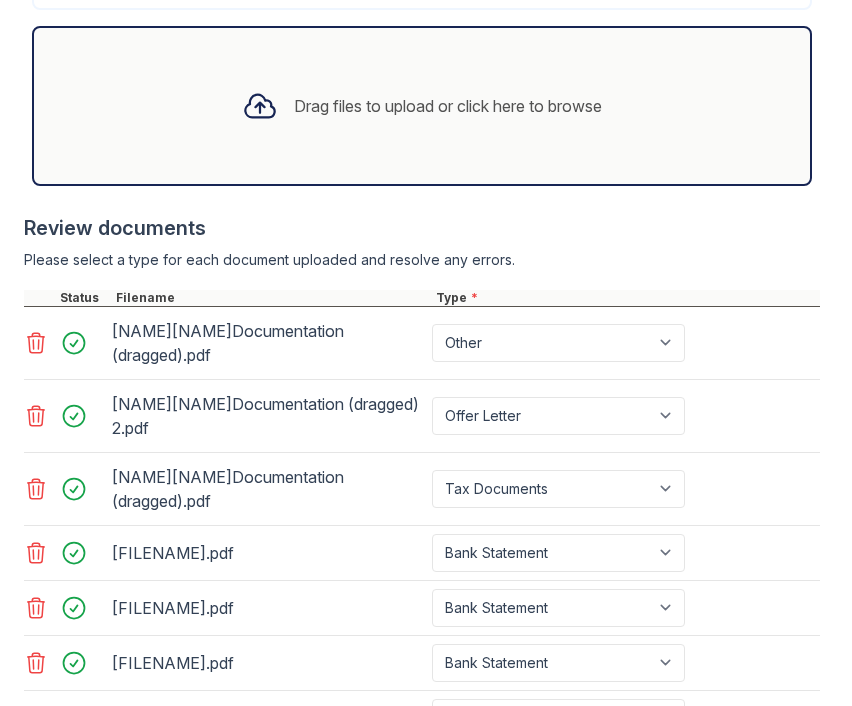 click on "Drag files to upload or click here to browse" at bounding box center (422, 106) 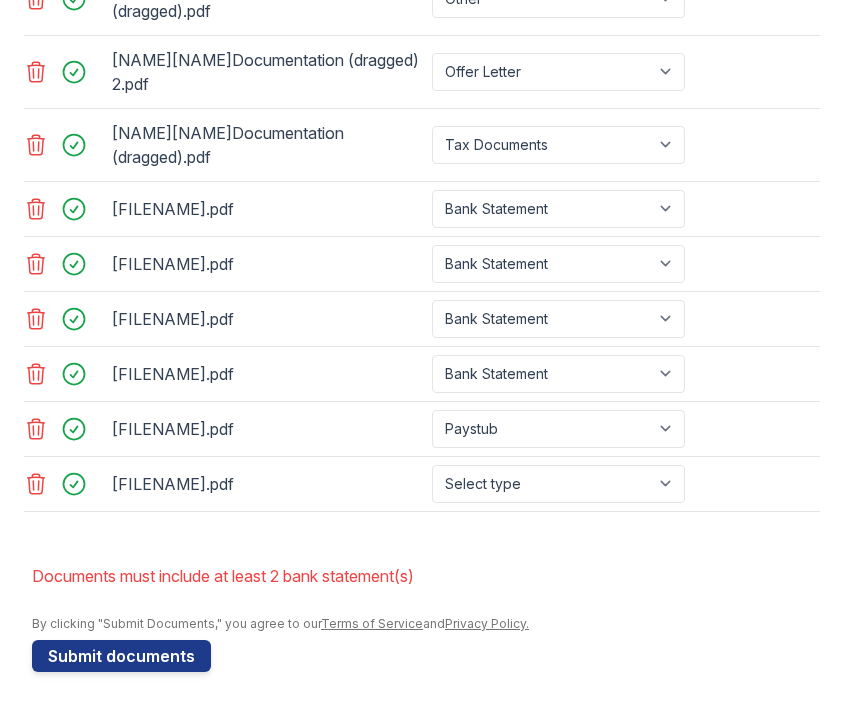 scroll, scrollTop: 1232, scrollLeft: 0, axis: vertical 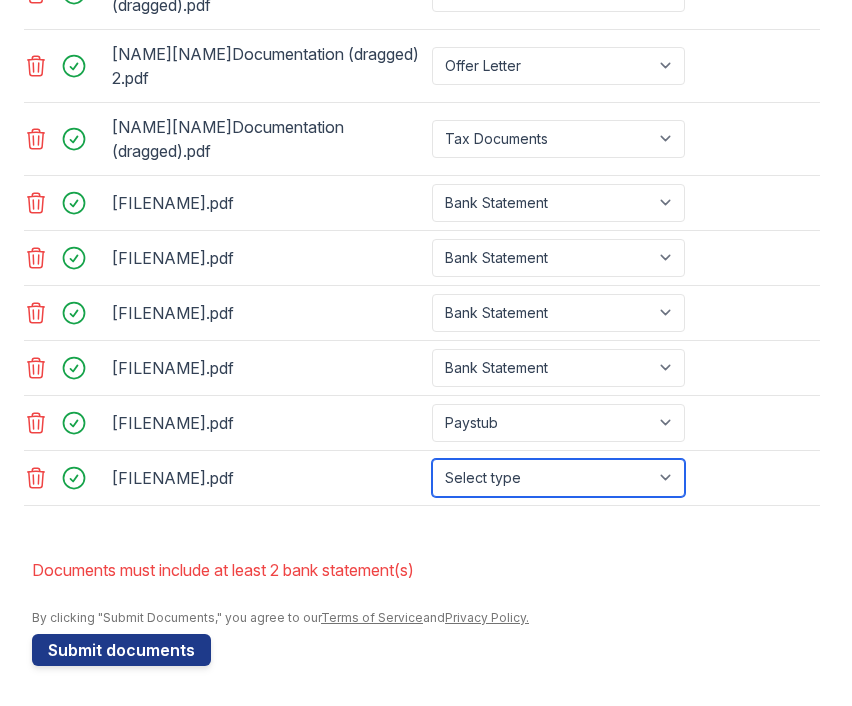 click on "Select type
Paystub
Bank Statement
Offer Letter
Tax Documents
Benefit Award Letter
Investment Account Statement
Other" at bounding box center (558, 478) 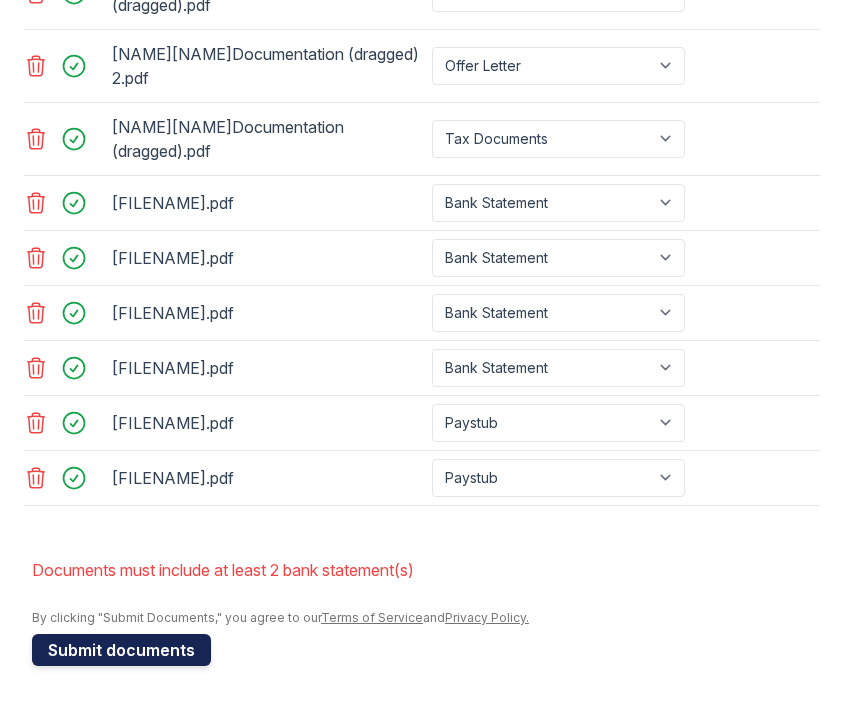 click on "Submit documents" at bounding box center [121, 650] 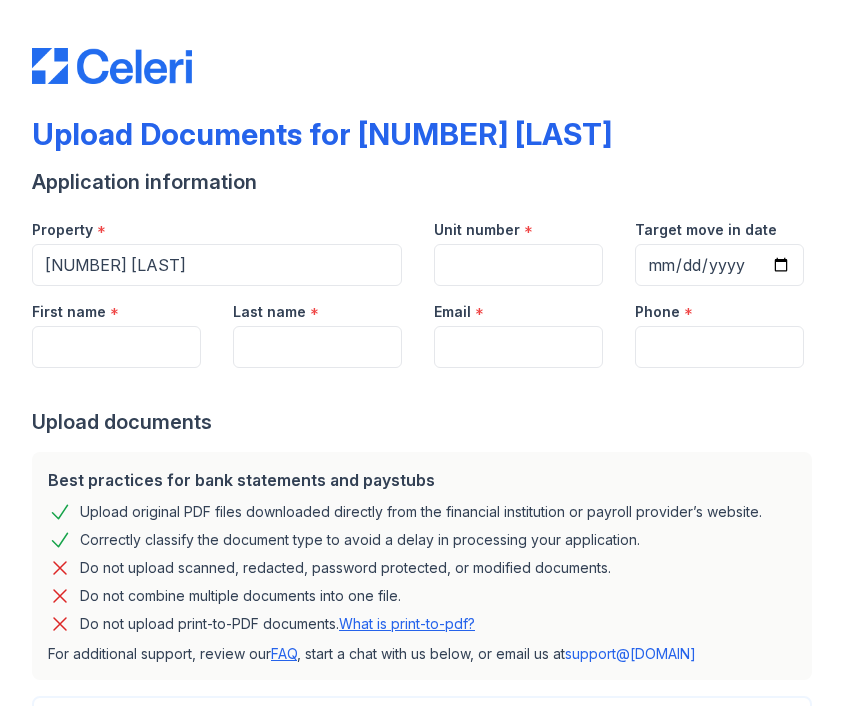 scroll, scrollTop: 0, scrollLeft: 0, axis: both 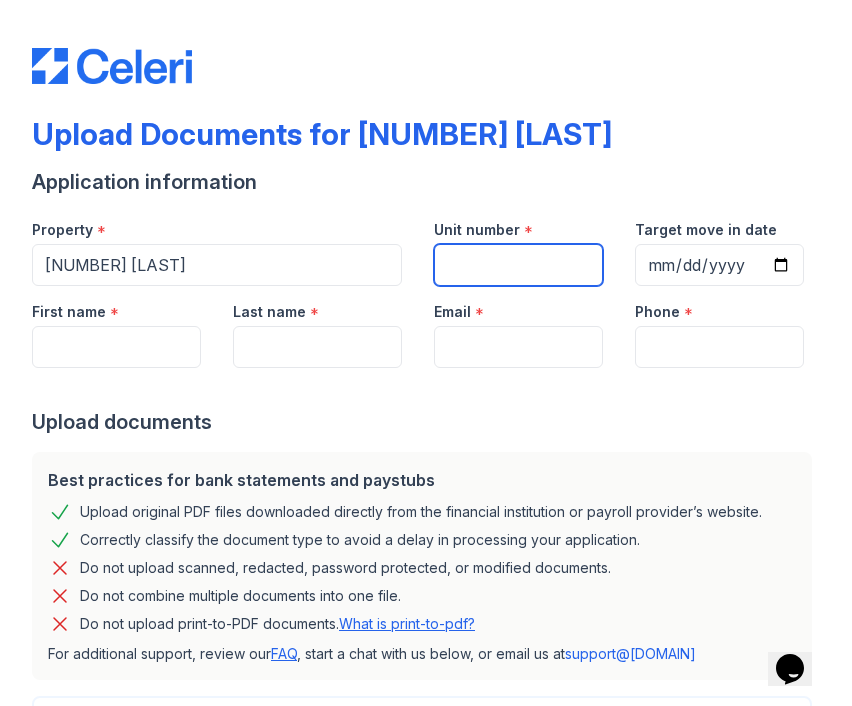 click on "Unit number" at bounding box center (518, 265) 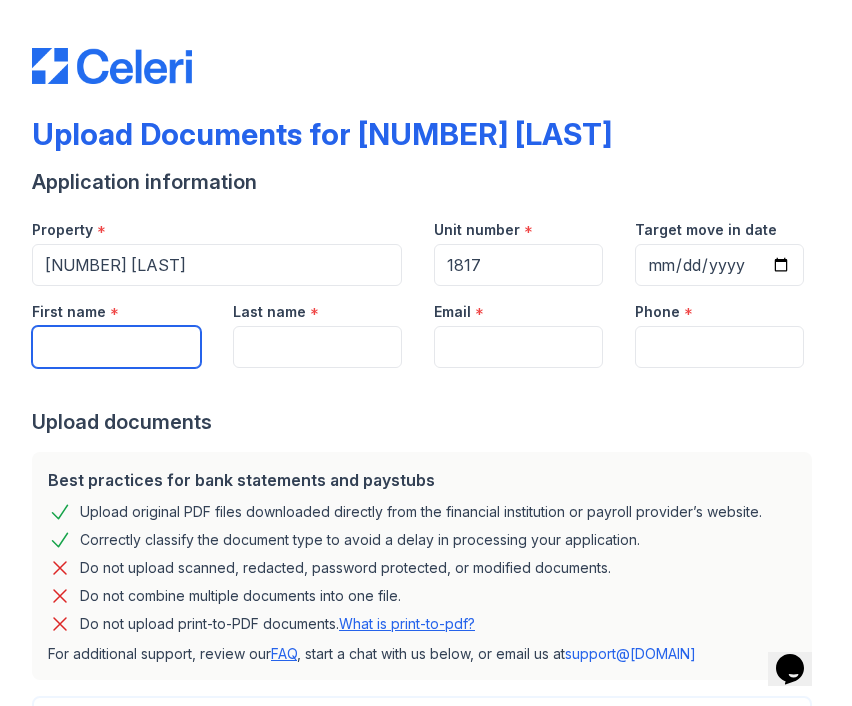 click on "First name" at bounding box center (116, 347) 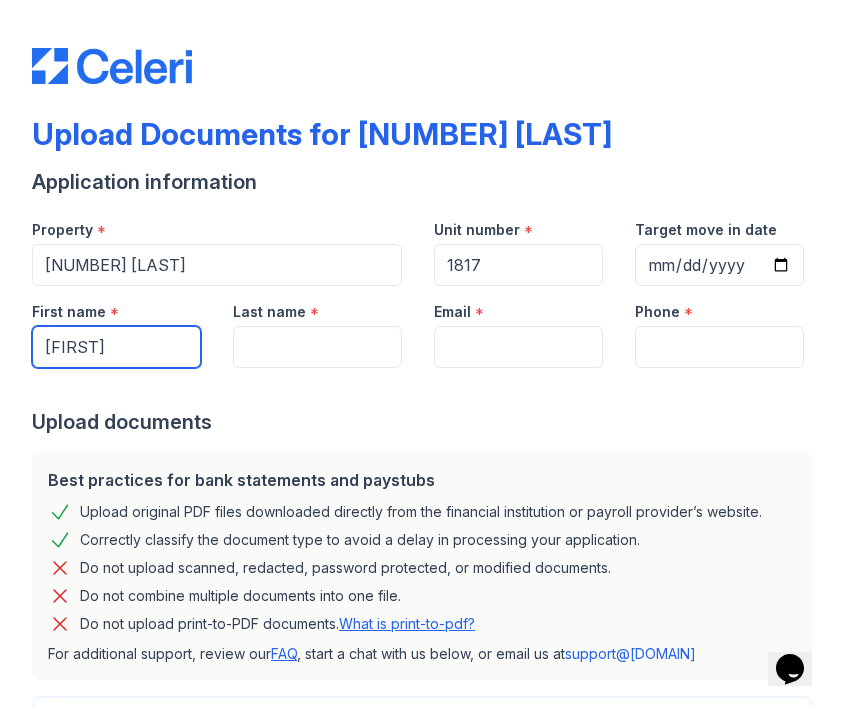 type on "[LAST]" 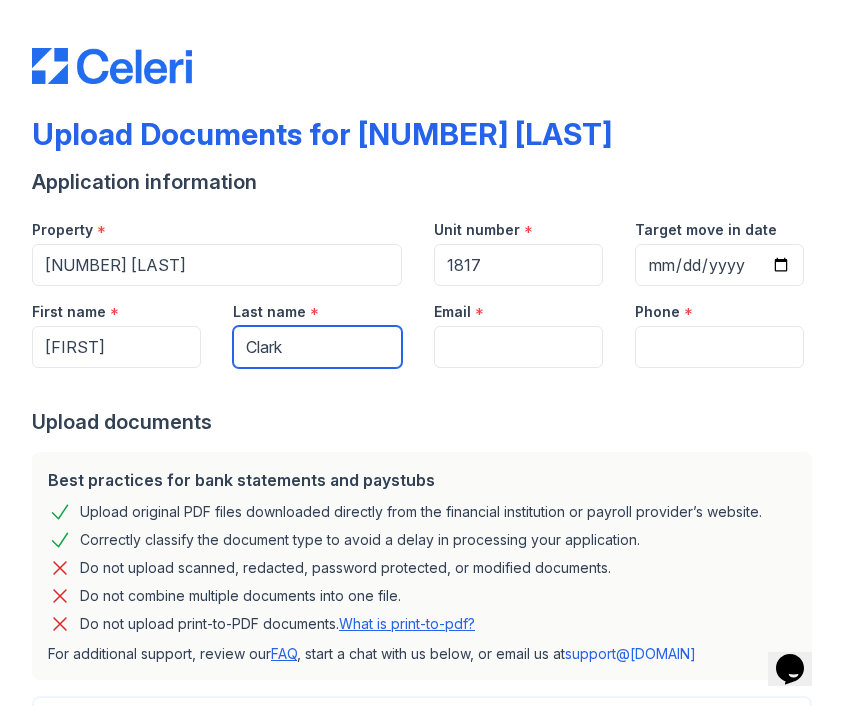 type on "[LAST]" 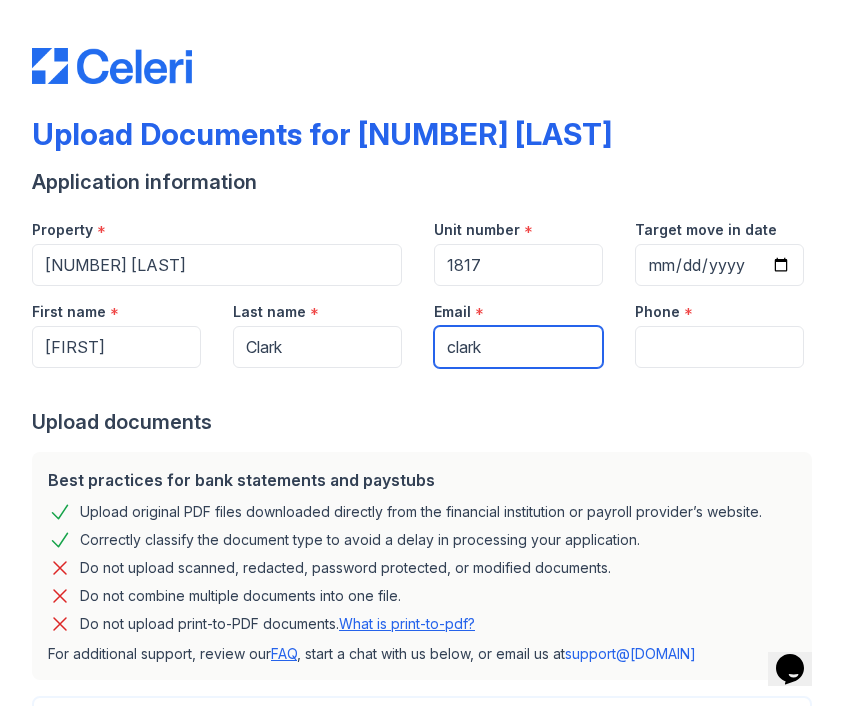 type on "[FIRST]_[EMAIL]" 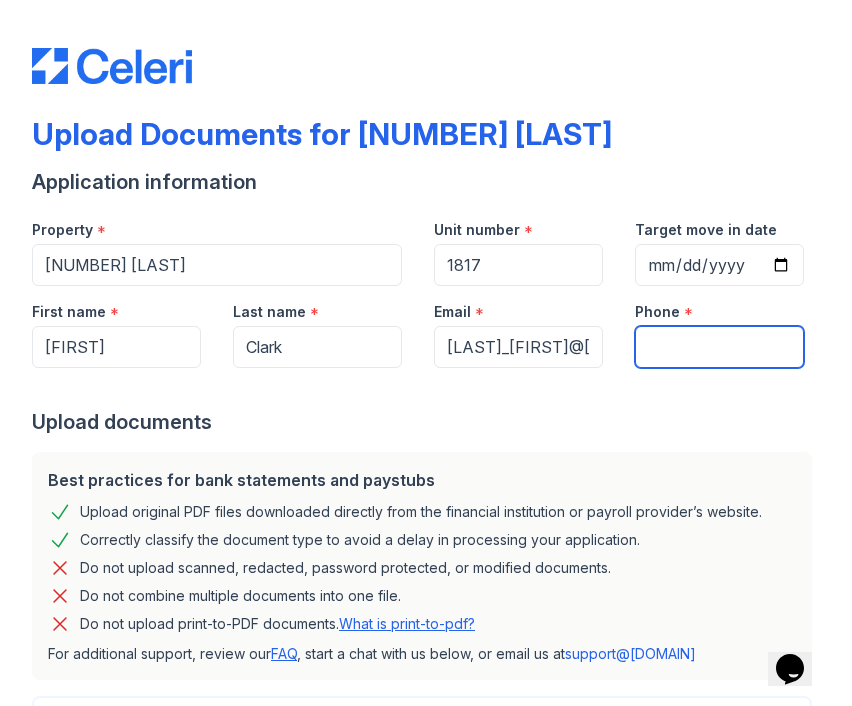 click on "Phone" at bounding box center (719, 347) 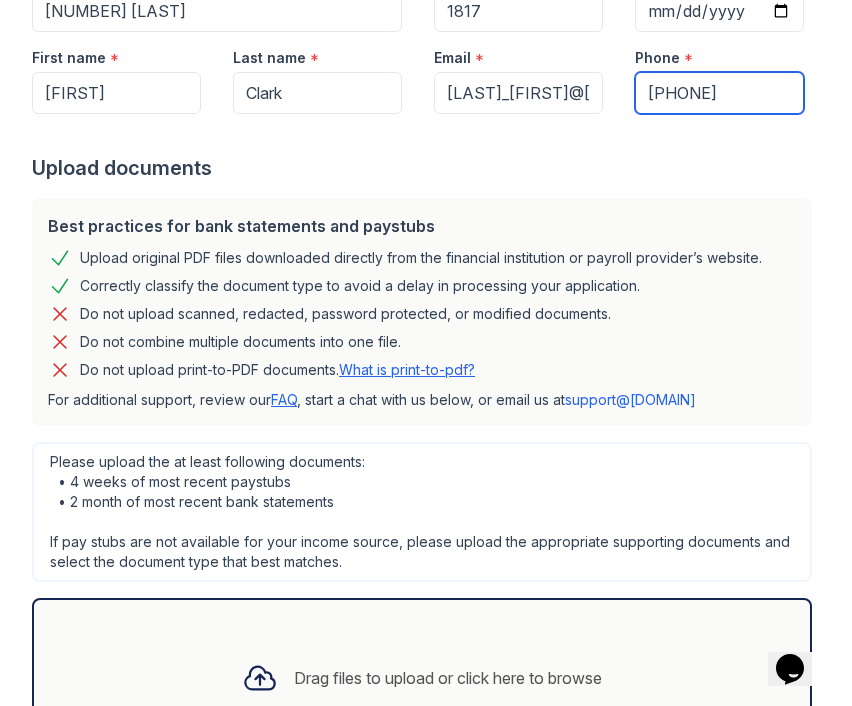 scroll, scrollTop: 430, scrollLeft: 0, axis: vertical 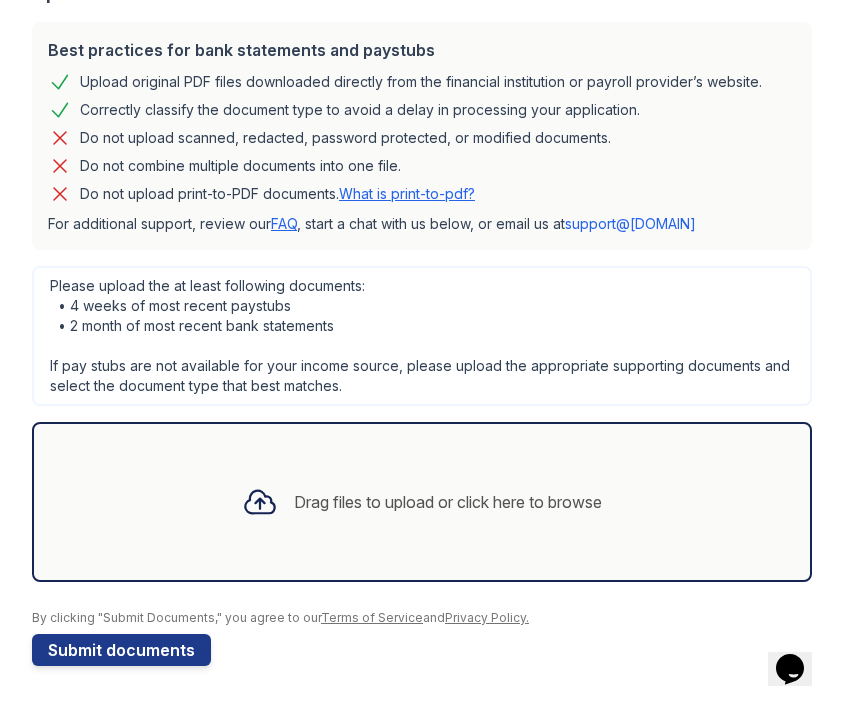 type on "[PHONE]" 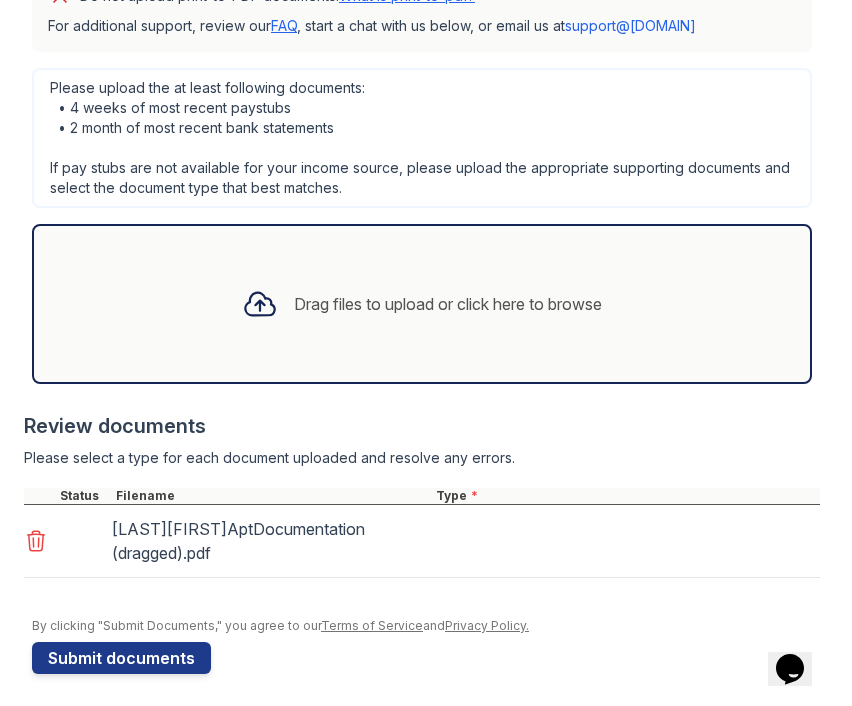 scroll, scrollTop: 636, scrollLeft: 0, axis: vertical 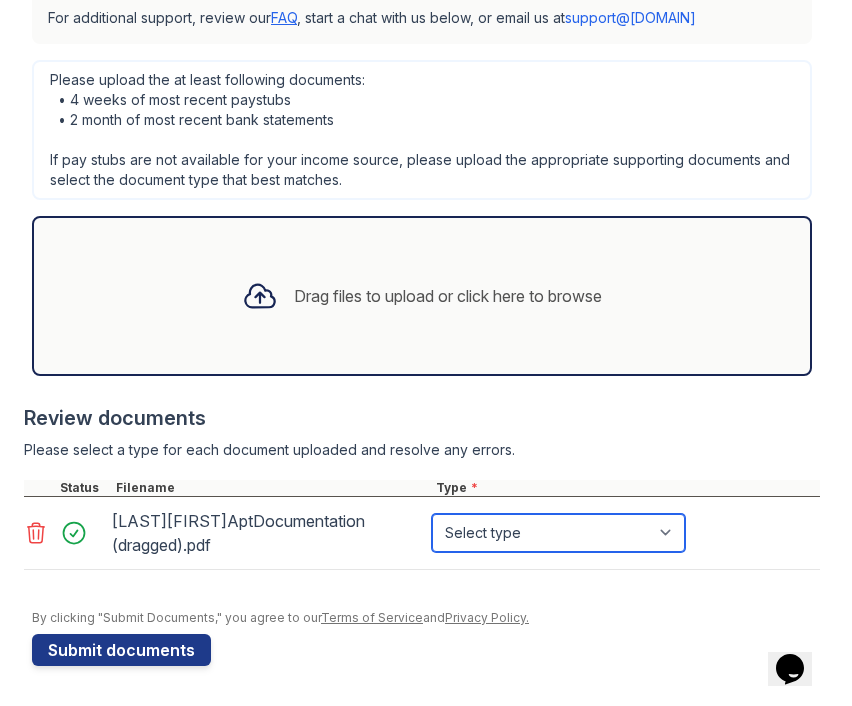 click on "Select type
Paystub
Bank Statement
Offer Letter
Tax Documents
Benefit Award Letter
Investment Account Statement
Other" at bounding box center (558, 533) 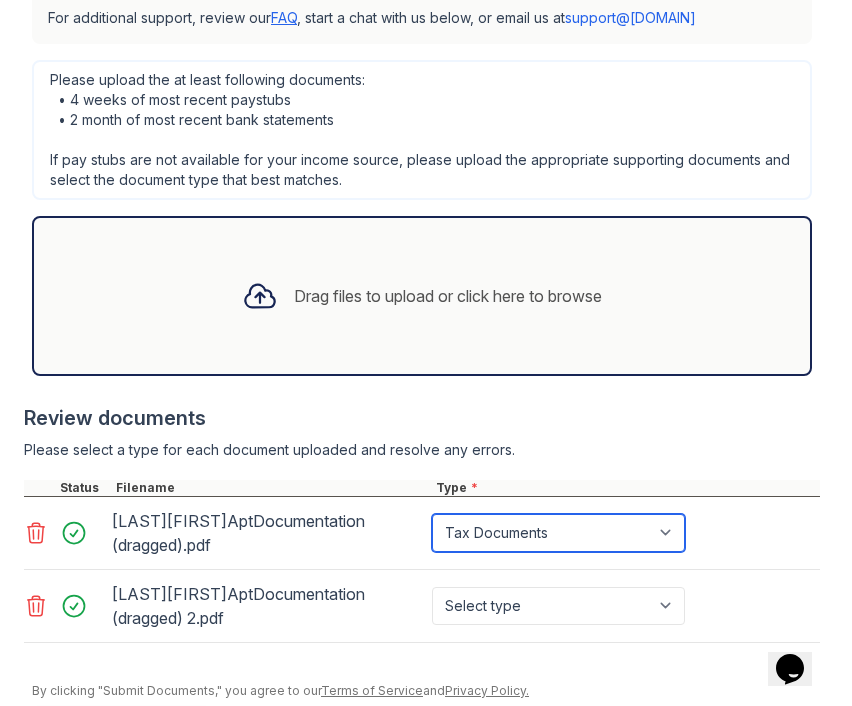 scroll, scrollTop: 709, scrollLeft: 0, axis: vertical 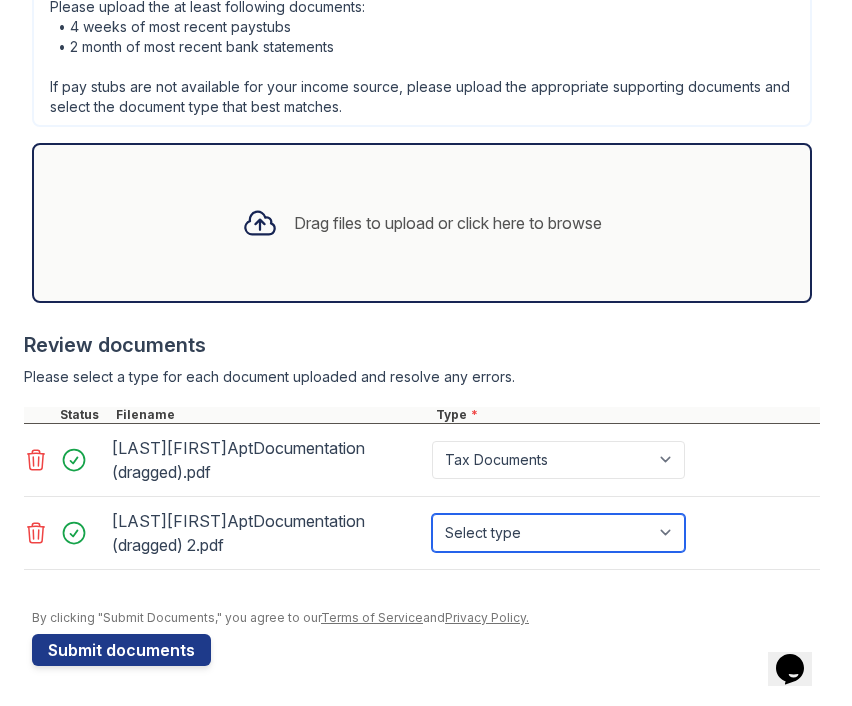 click on "Select type
Paystub
Bank Statement
Offer Letter
Tax Documents
Benefit Award Letter
Investment Account Statement
Other" at bounding box center [558, 533] 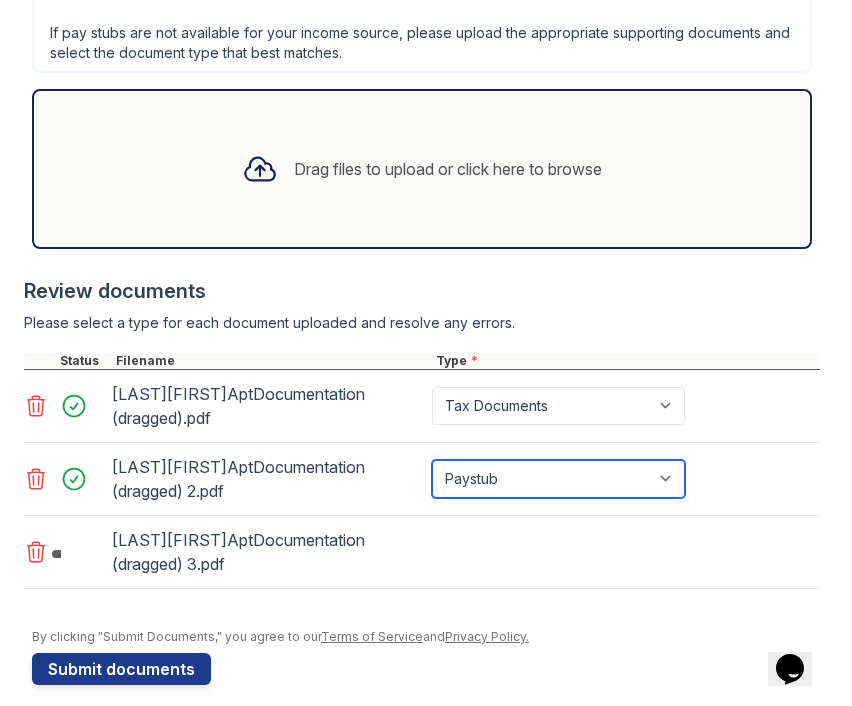 scroll, scrollTop: 782, scrollLeft: 0, axis: vertical 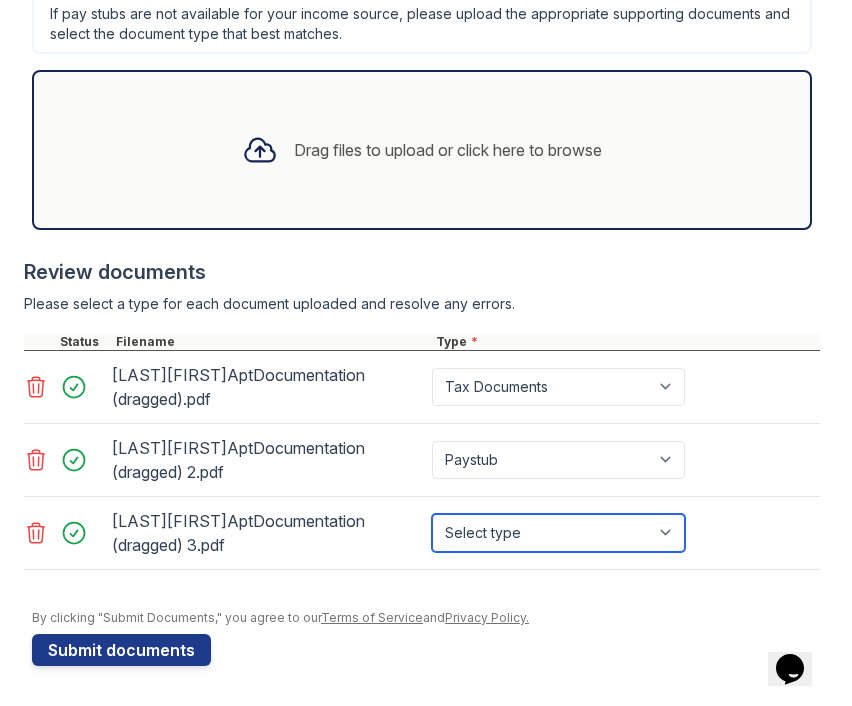 click on "Select type
Paystub
Bank Statement
Offer Letter
Tax Documents
Benefit Award Letter
Investment Account Statement
Other" at bounding box center (558, 533) 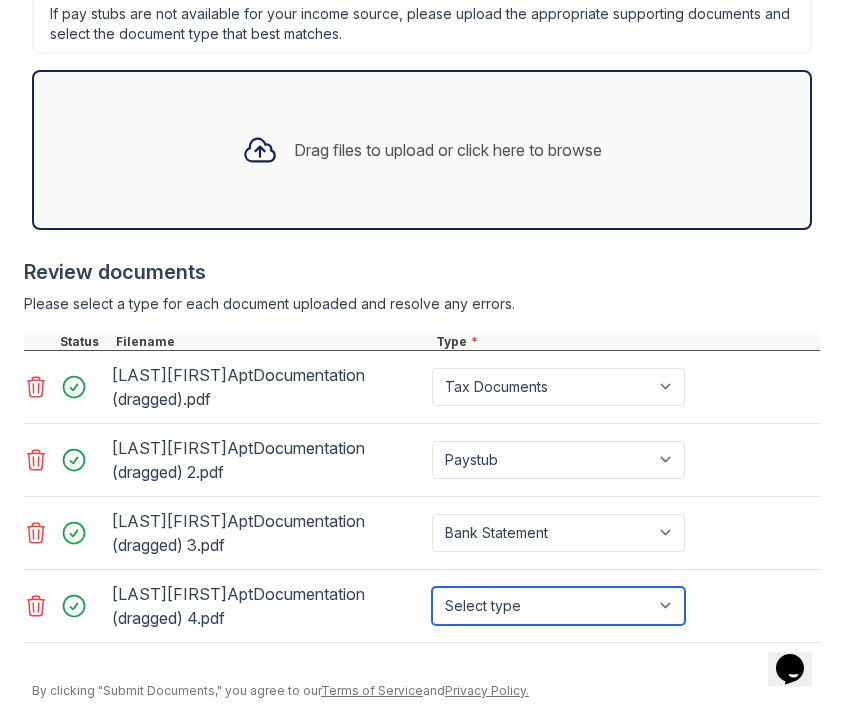 click on "Select type
Paystub
Bank Statement
Offer Letter
Tax Documents
Benefit Award Letter
Investment Account Statement
Other" at bounding box center [558, 606] 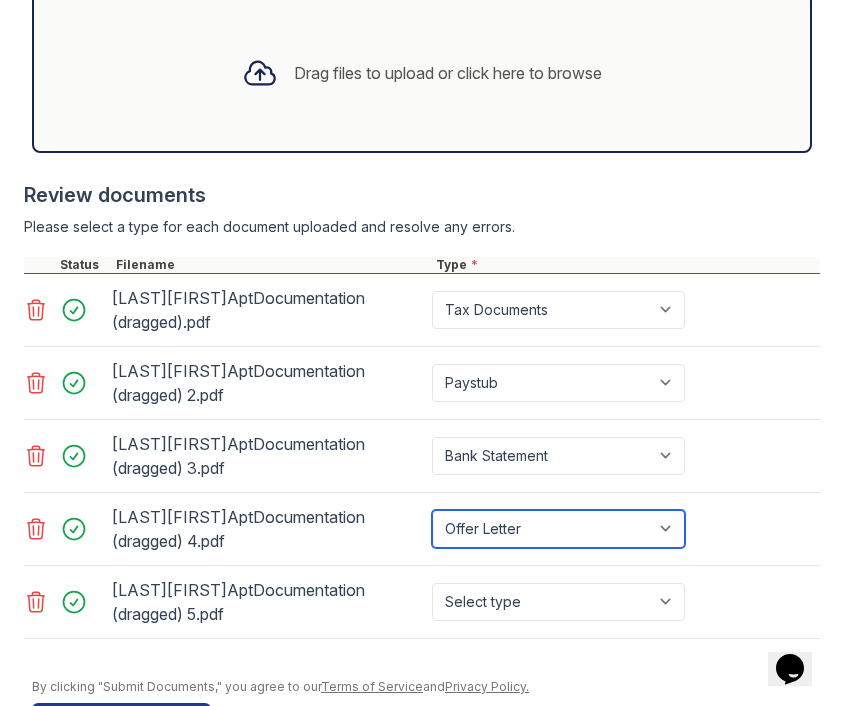 scroll, scrollTop: 888, scrollLeft: 0, axis: vertical 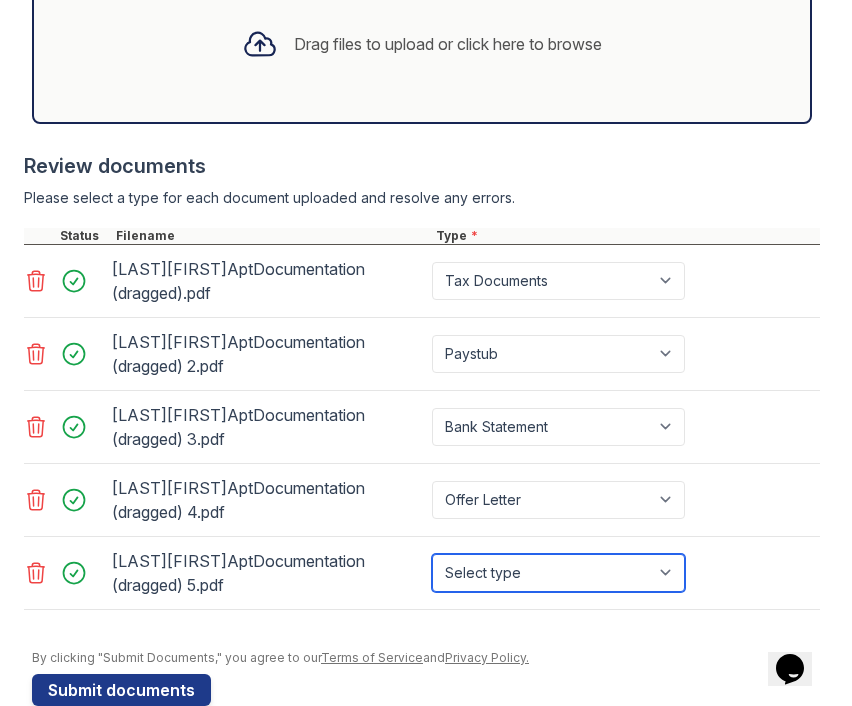 click on "Select type
Paystub
Bank Statement
Offer Letter
Tax Documents
Benefit Award Letter
Investment Account Statement
Other" at bounding box center (558, 573) 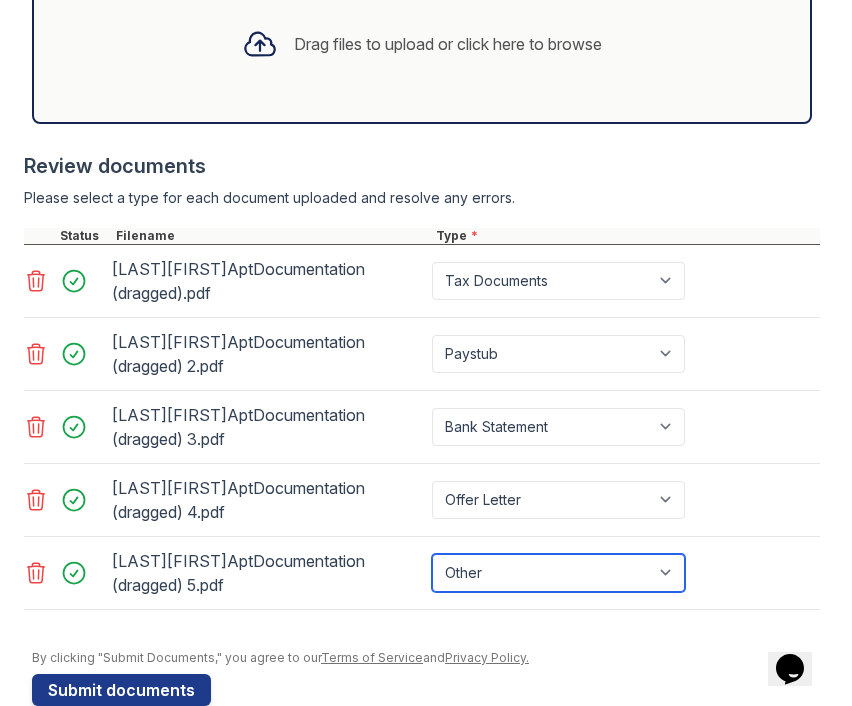 scroll, scrollTop: 921, scrollLeft: 0, axis: vertical 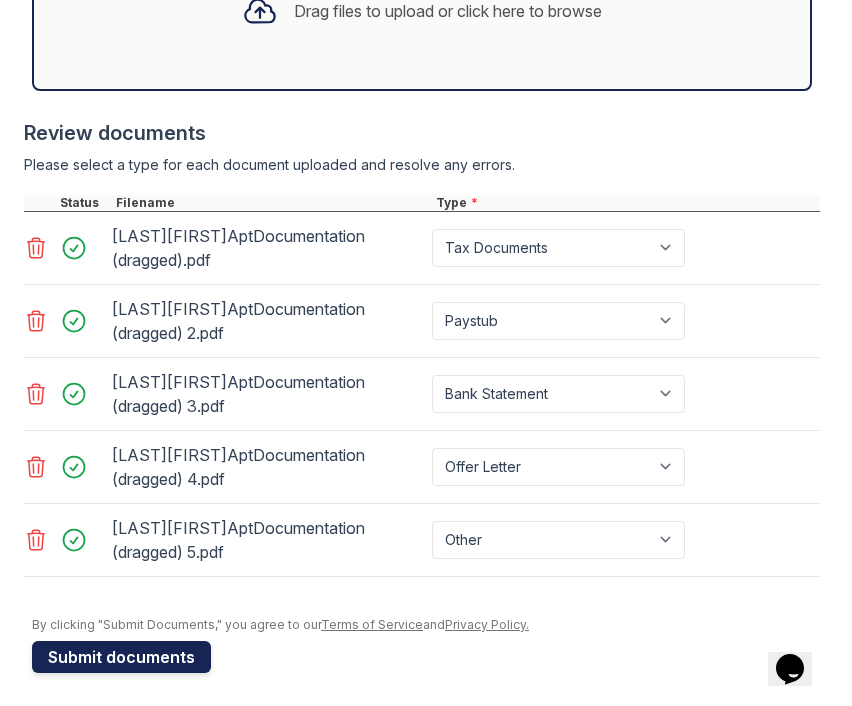 click on "Submit documents" at bounding box center (121, 657) 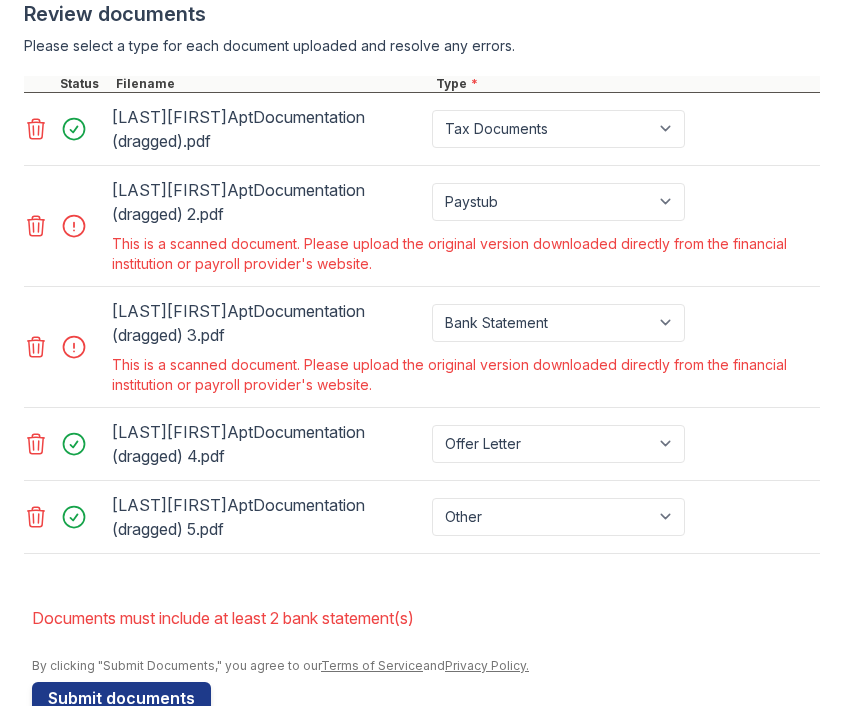 scroll, scrollTop: 1071, scrollLeft: 0, axis: vertical 